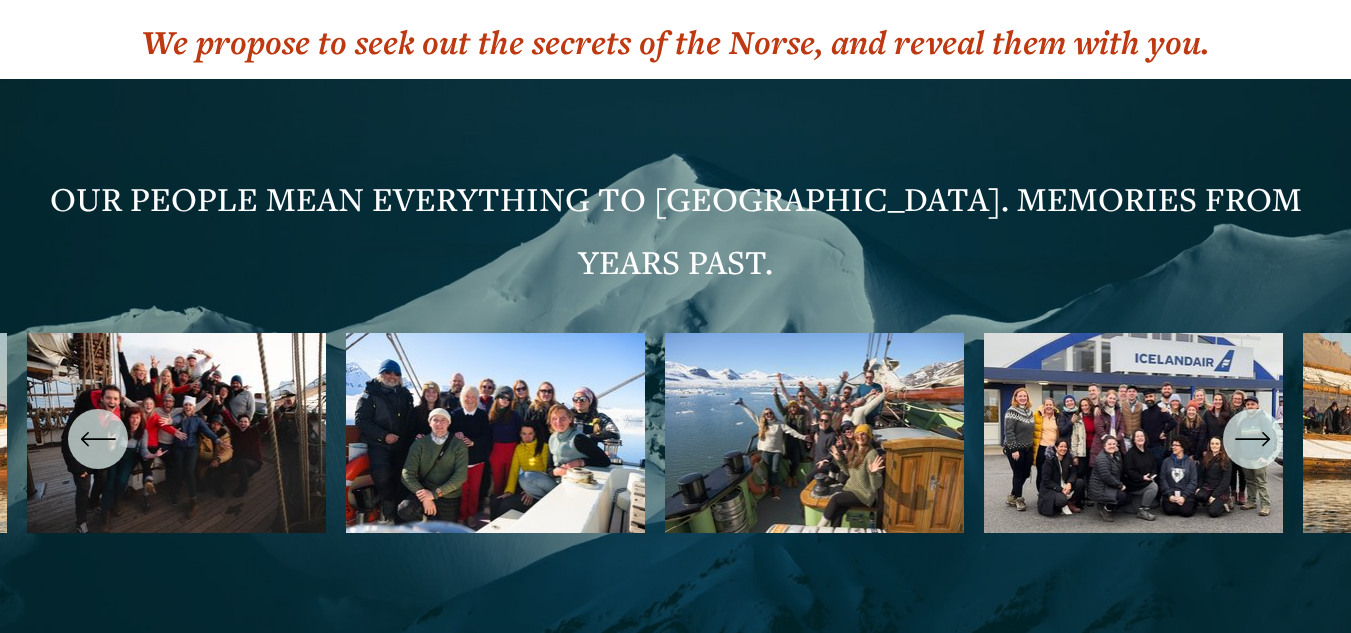 scroll, scrollTop: 6850, scrollLeft: 0, axis: vertical 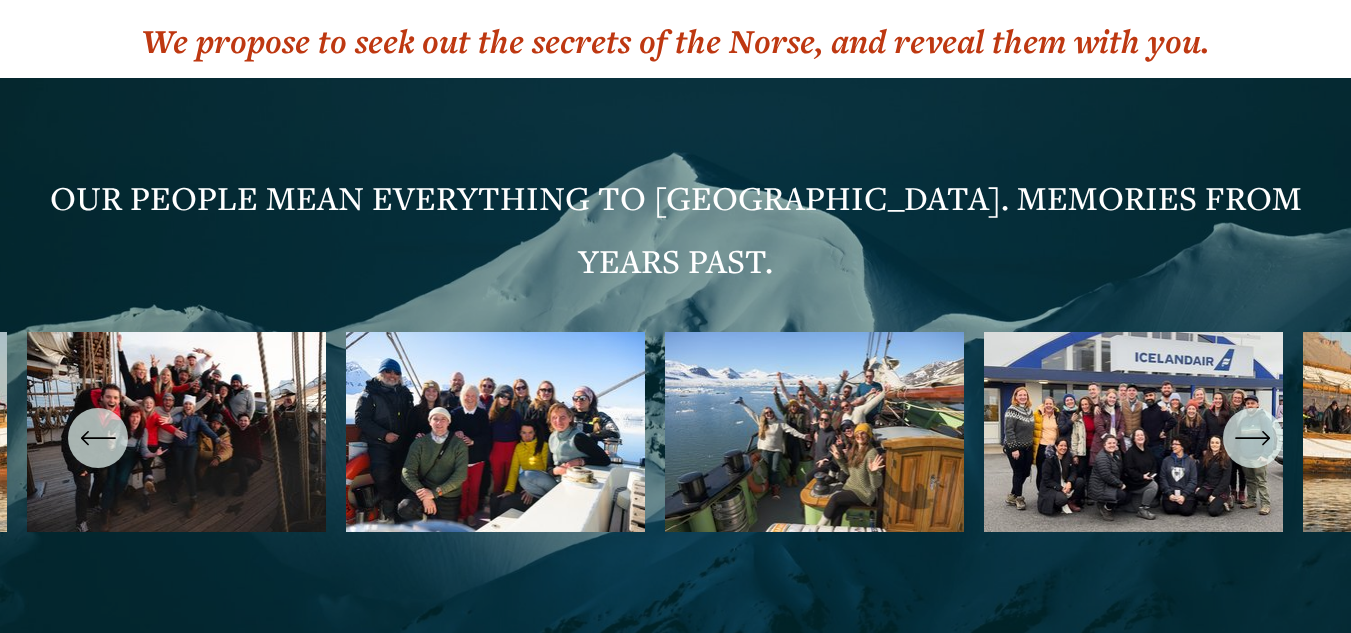 click at bounding box center [675, 437] 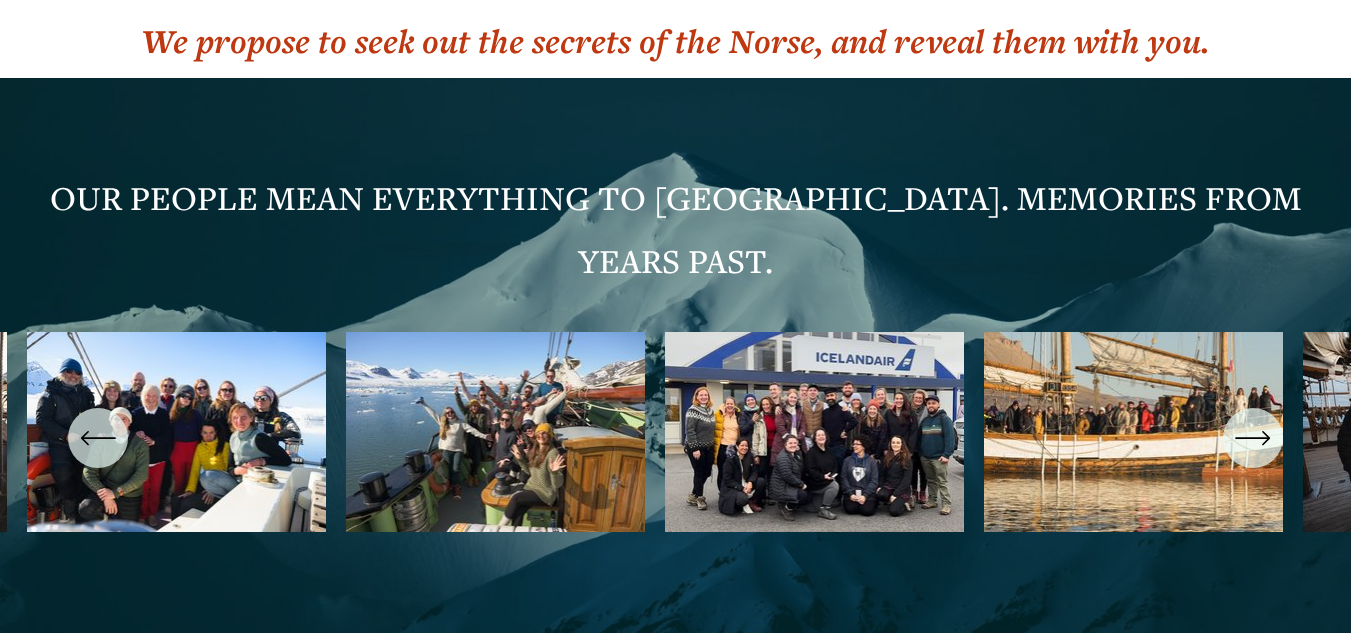 click 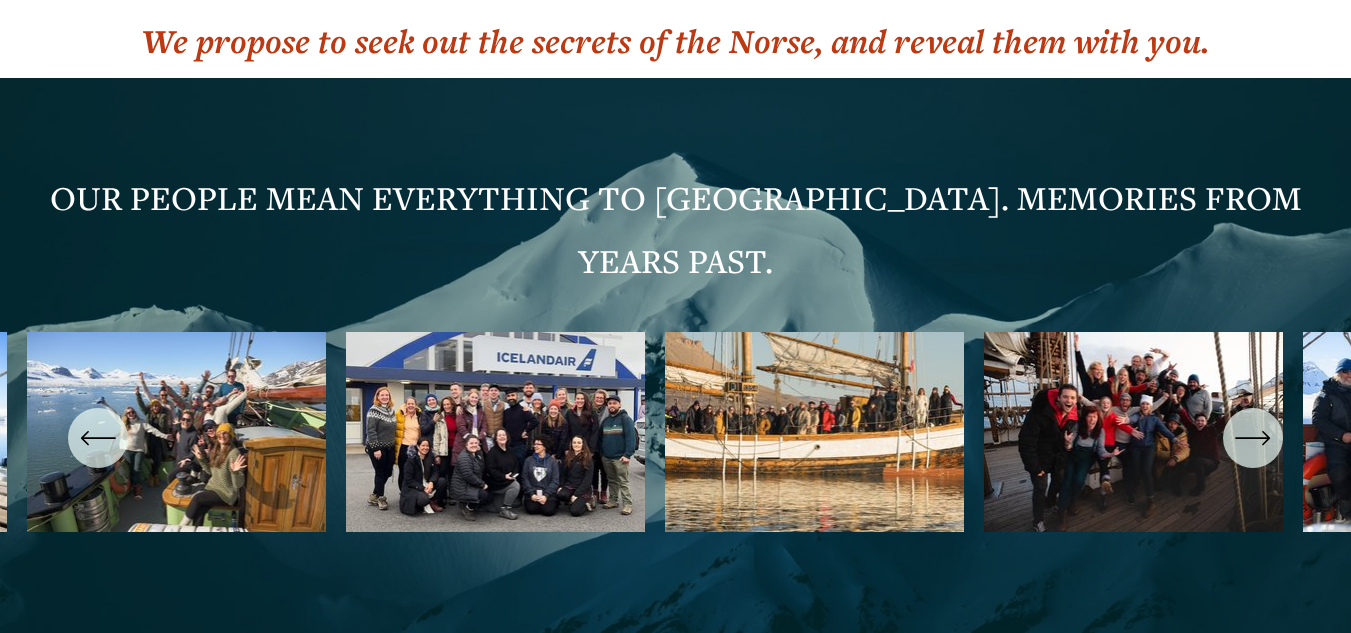 click 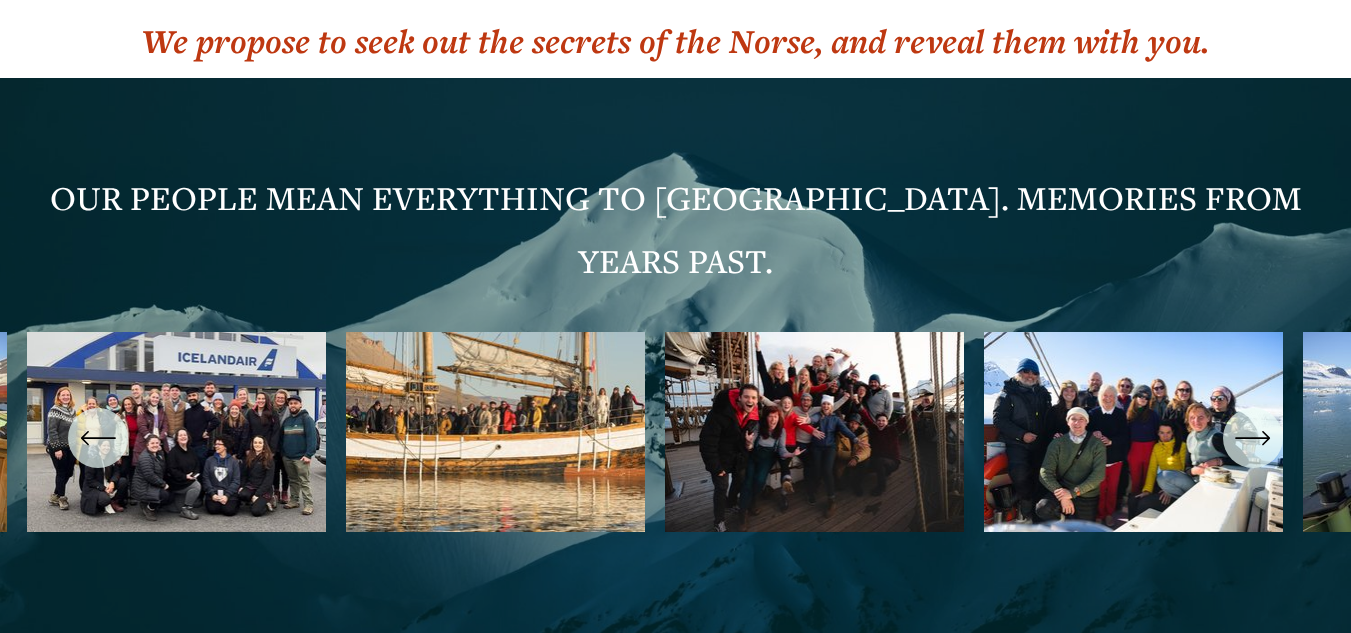 click 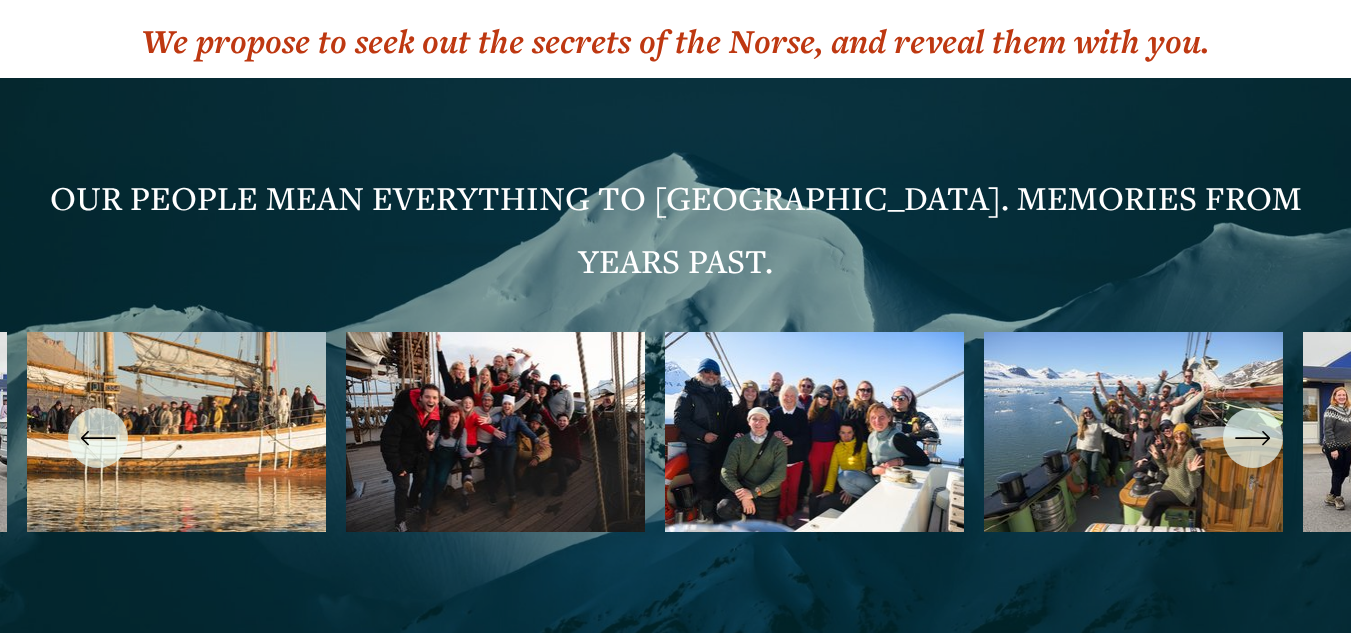 click 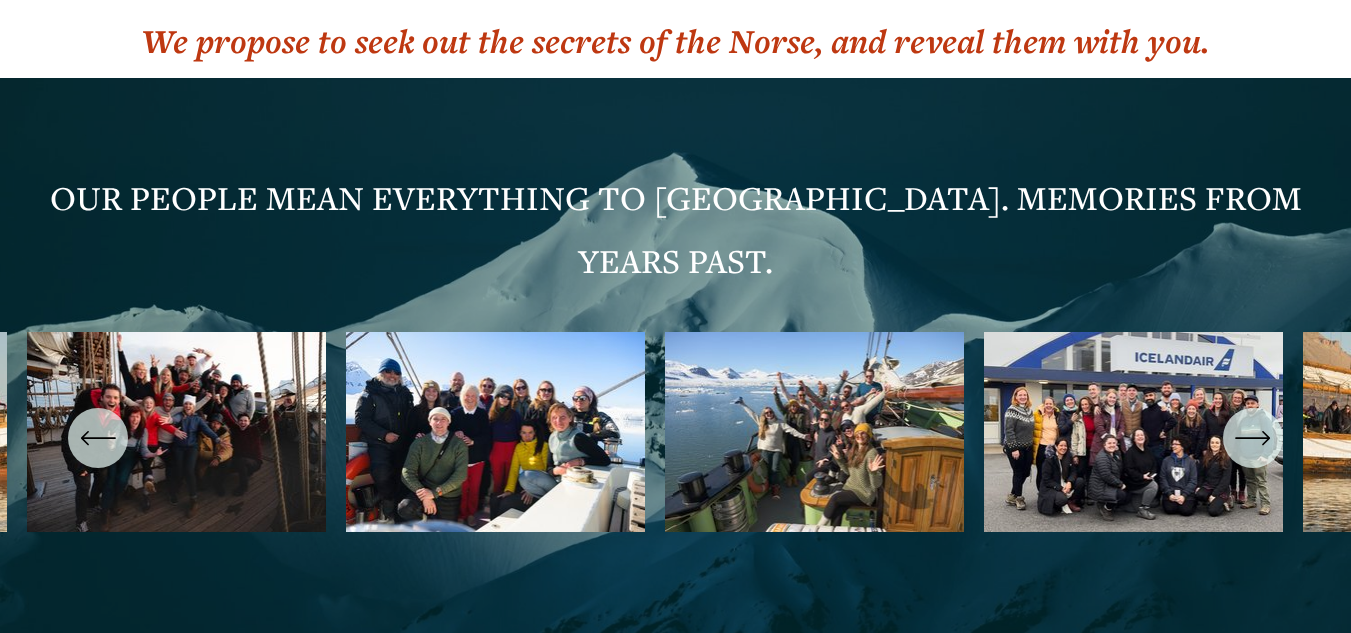 click 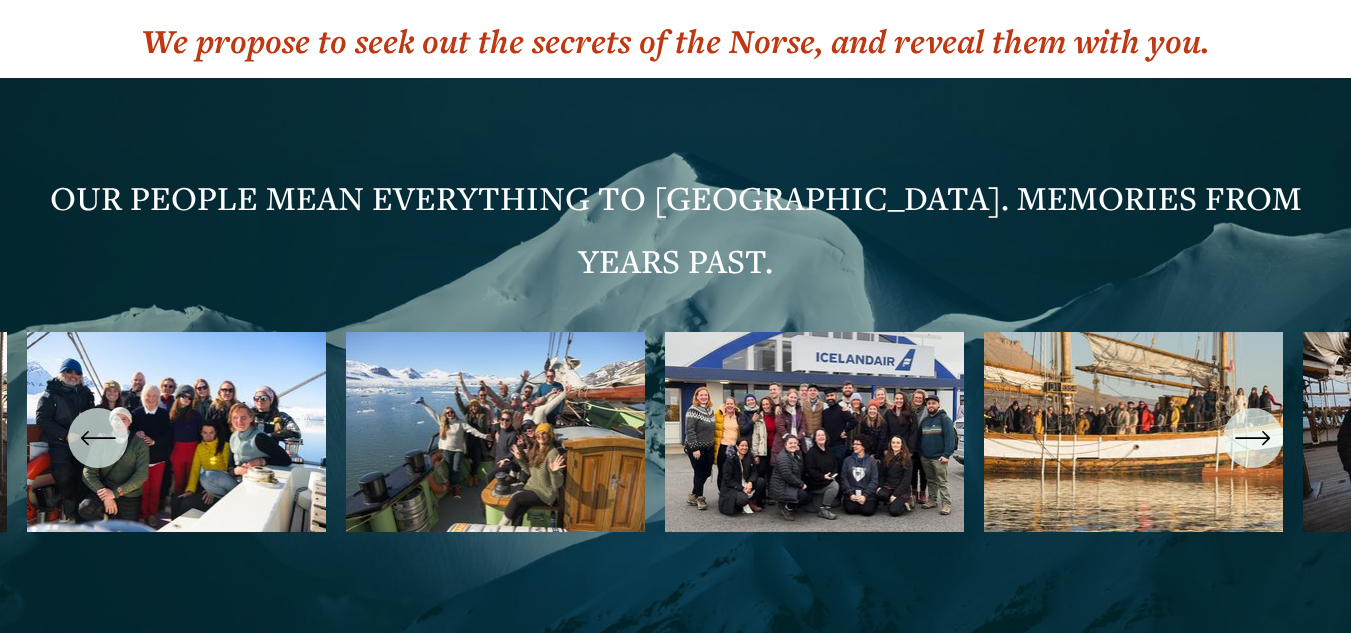 click 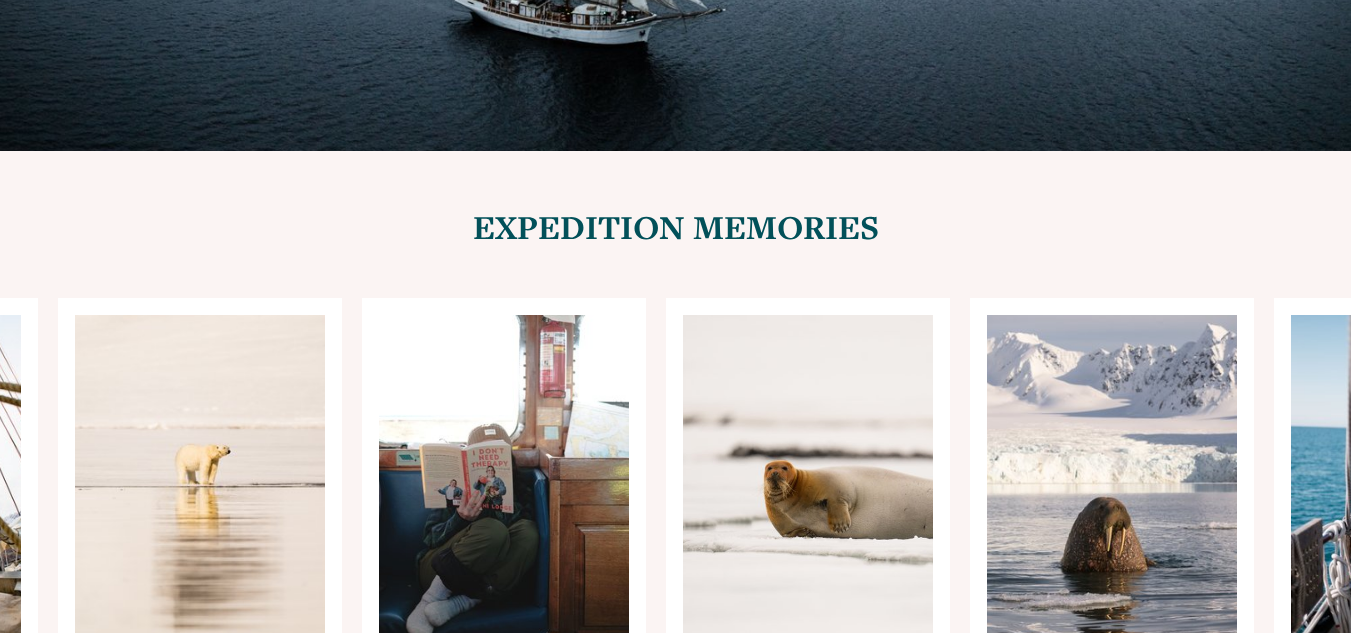 scroll, scrollTop: 10921, scrollLeft: 0, axis: vertical 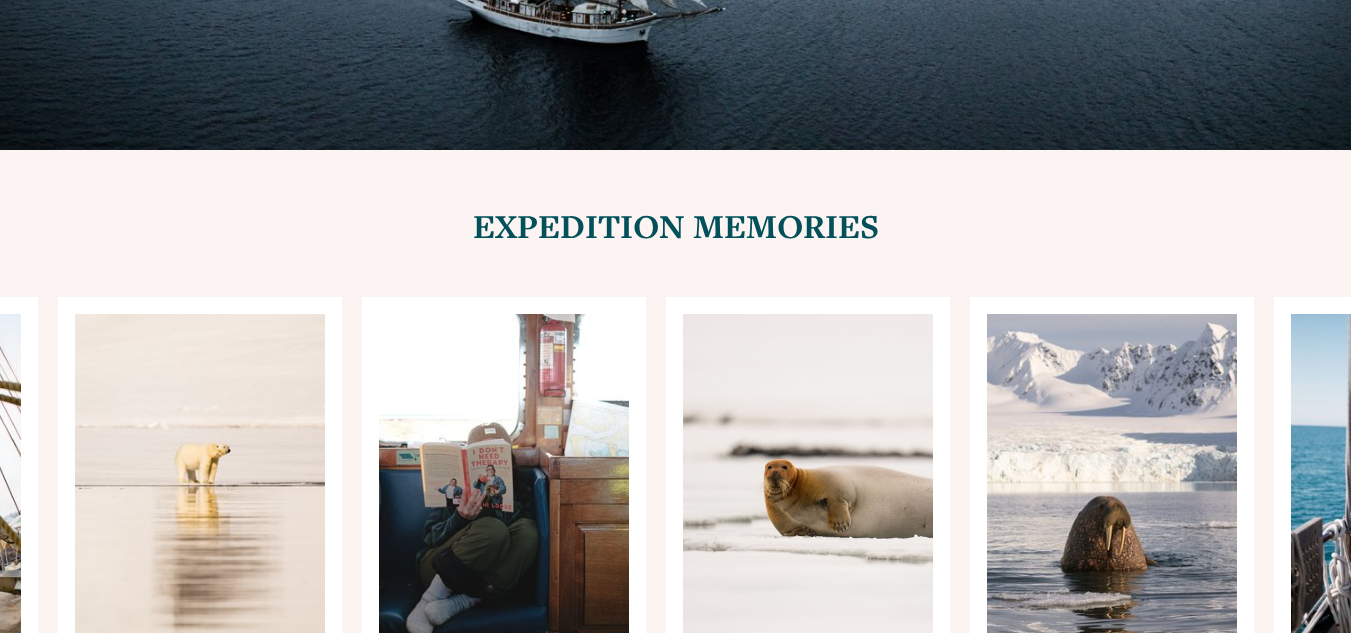 click 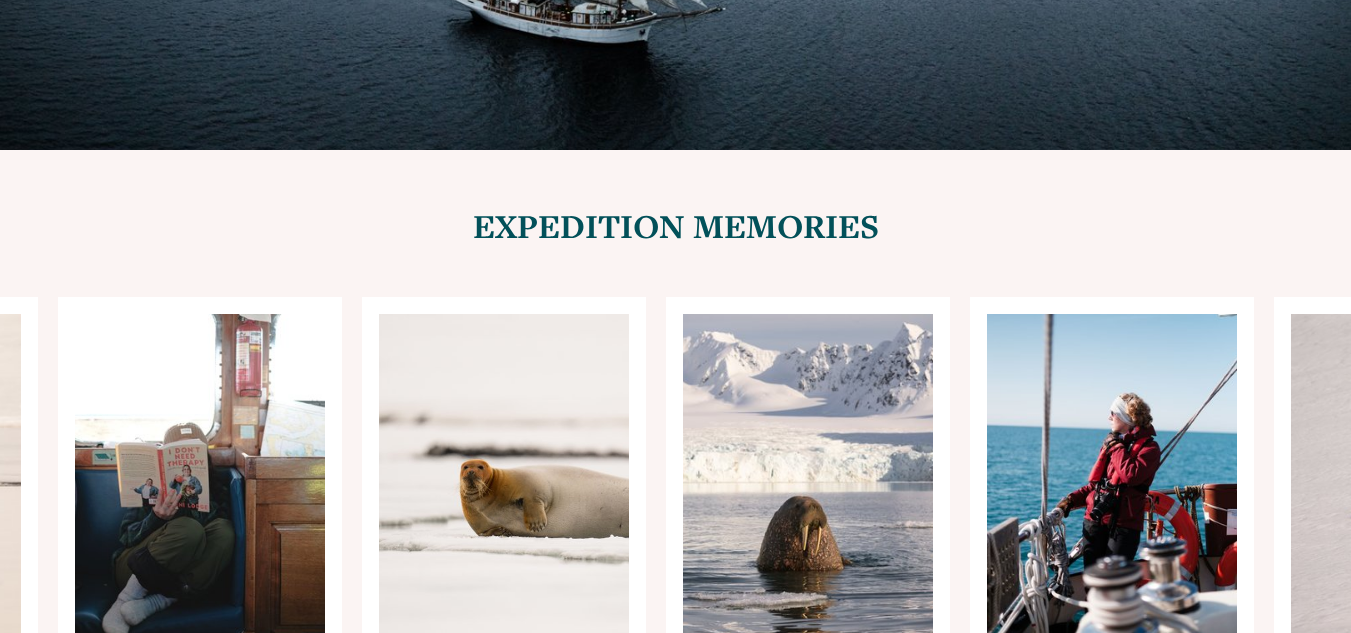 click 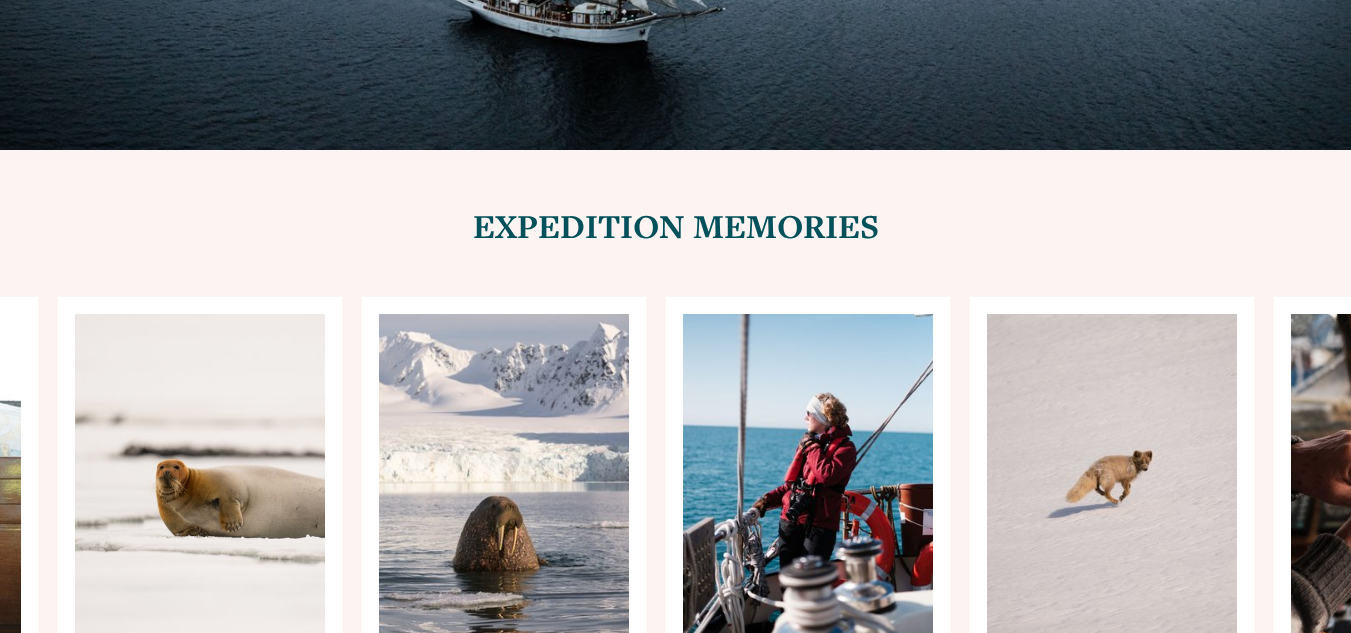 click 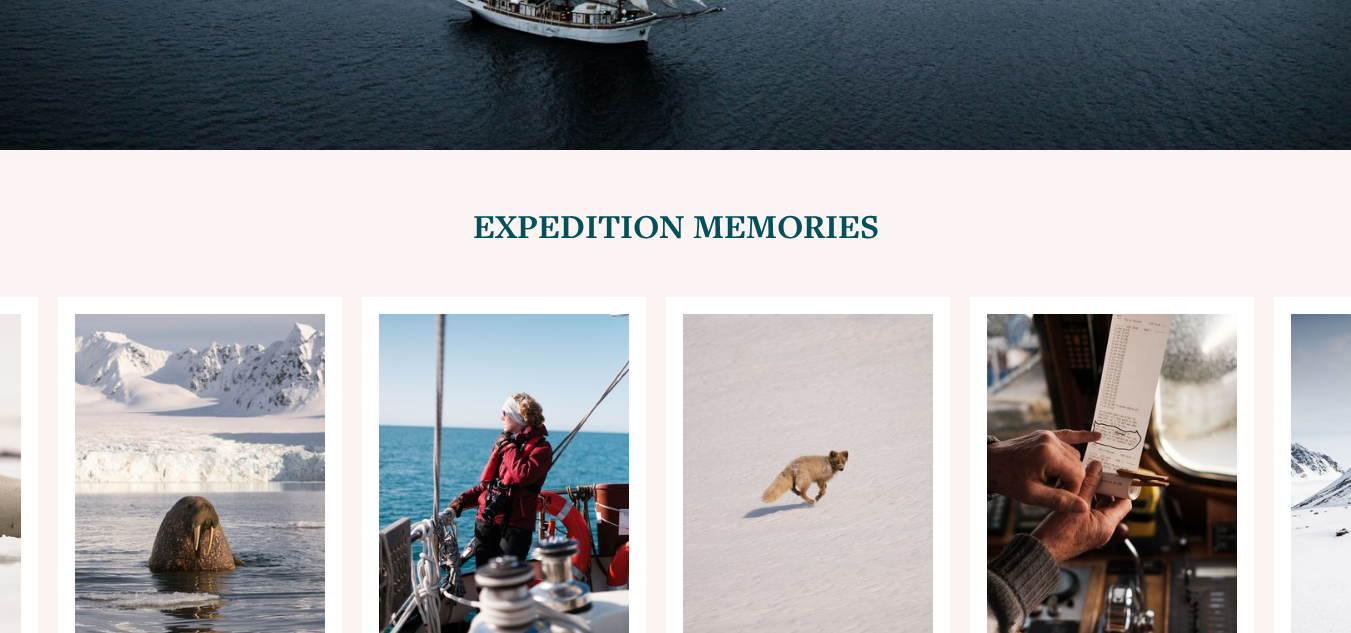click 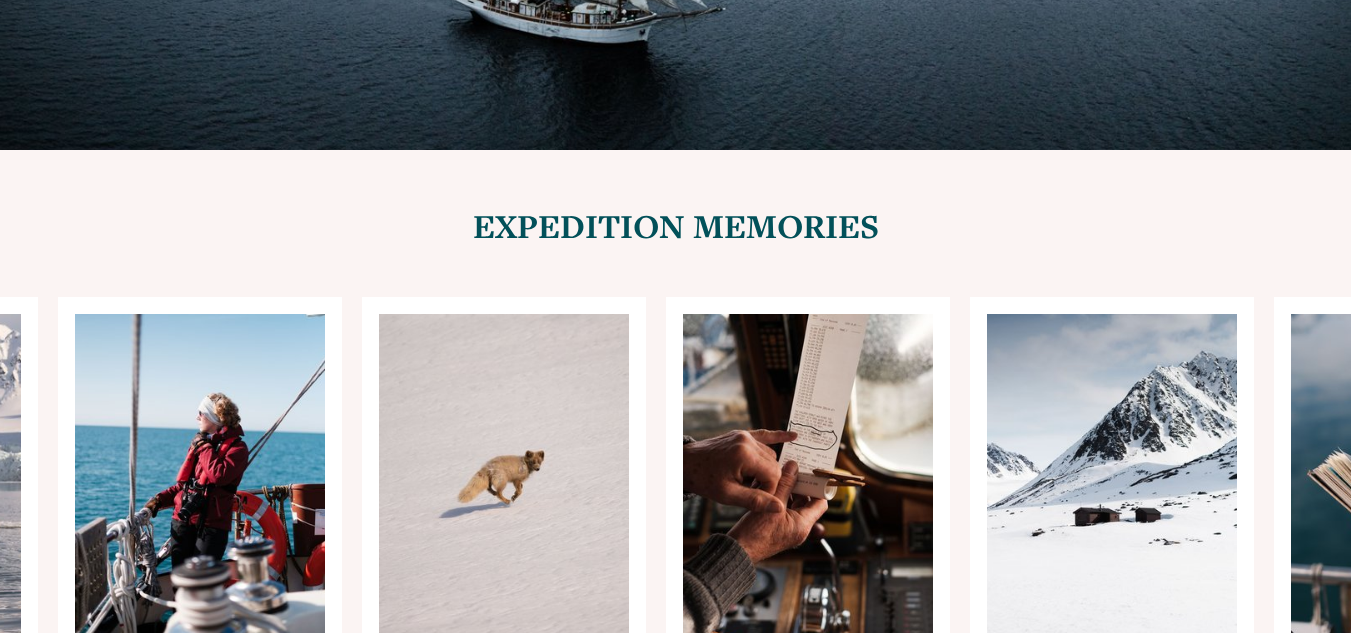 click 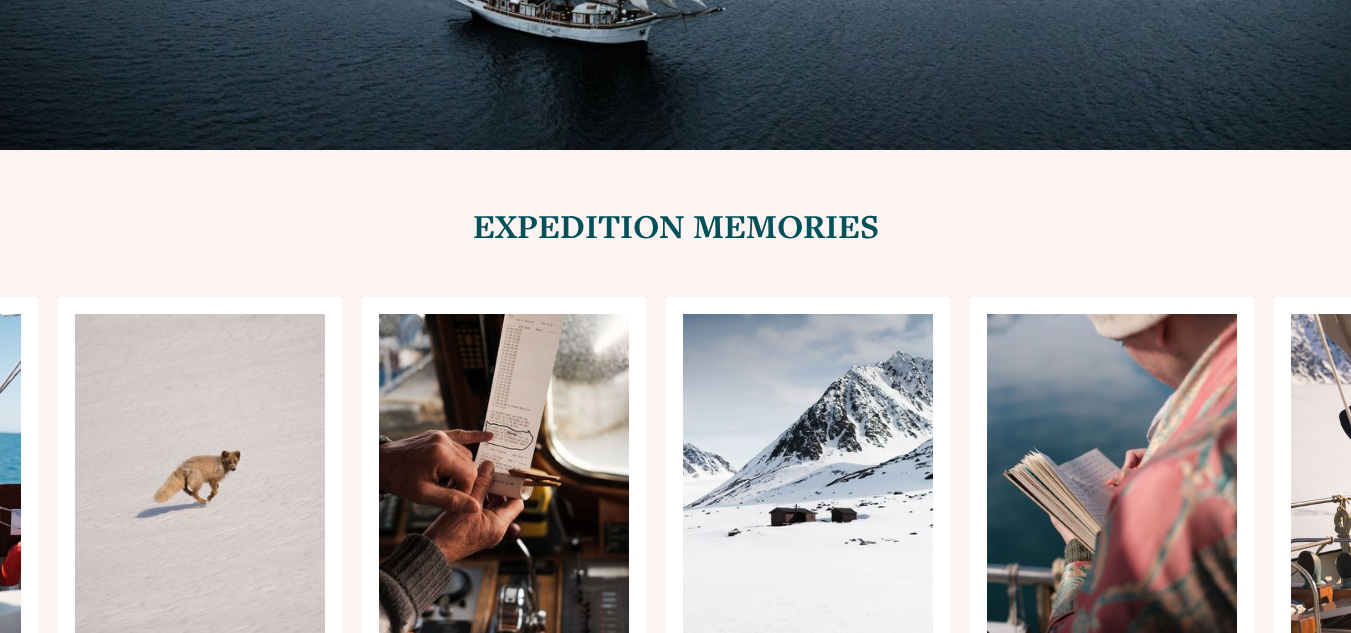 click 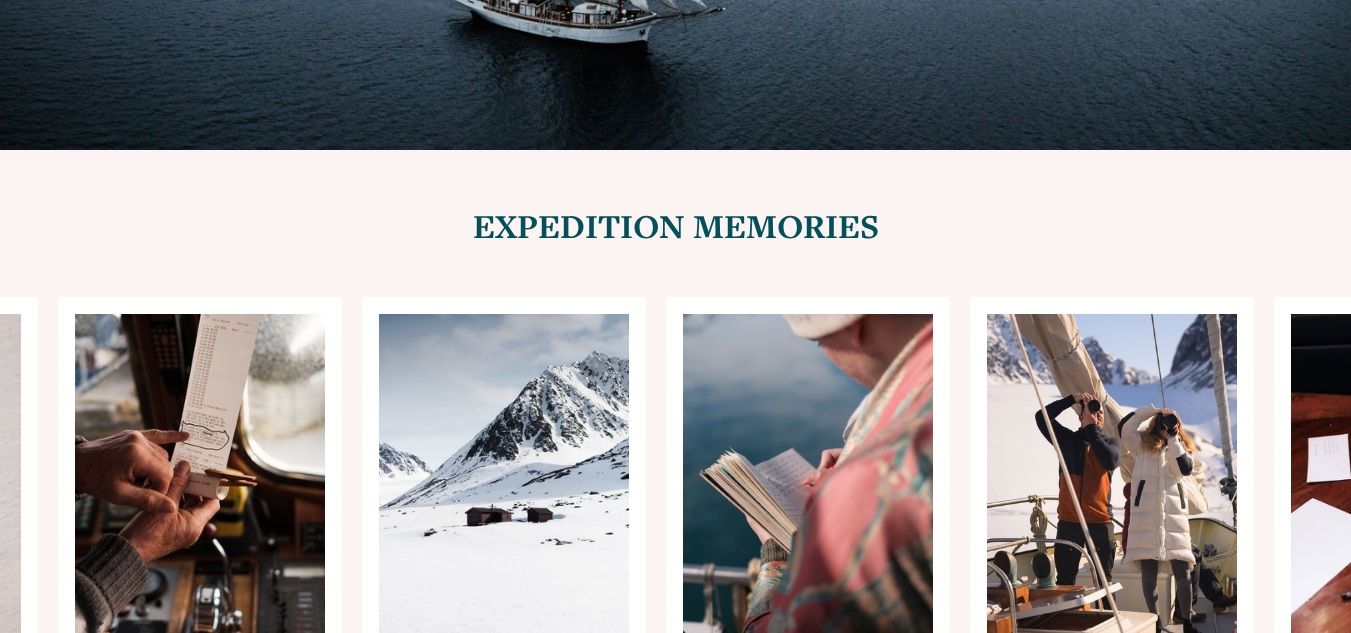 click 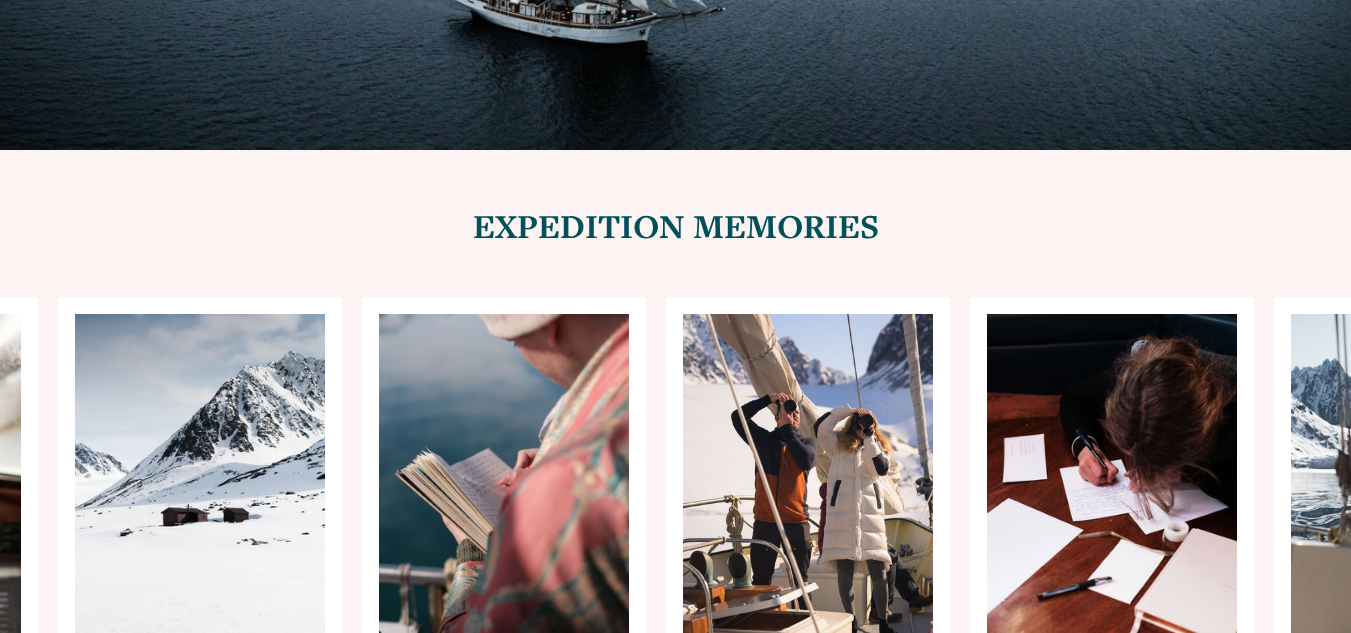 click 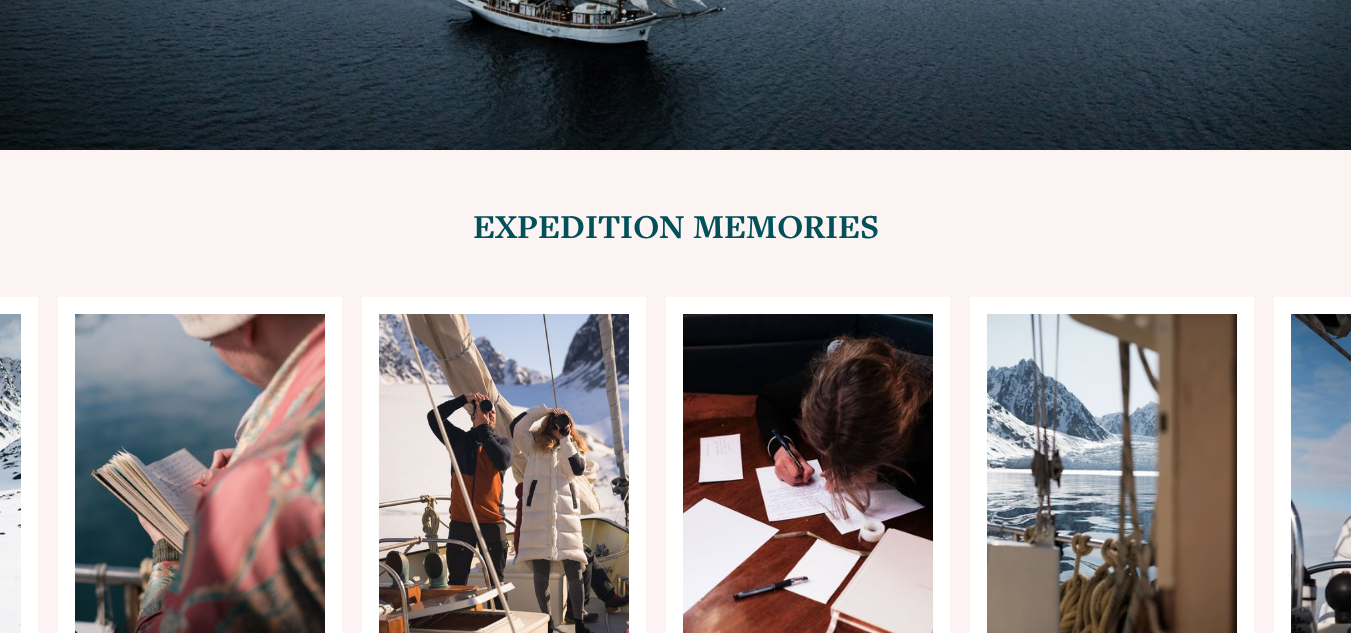click 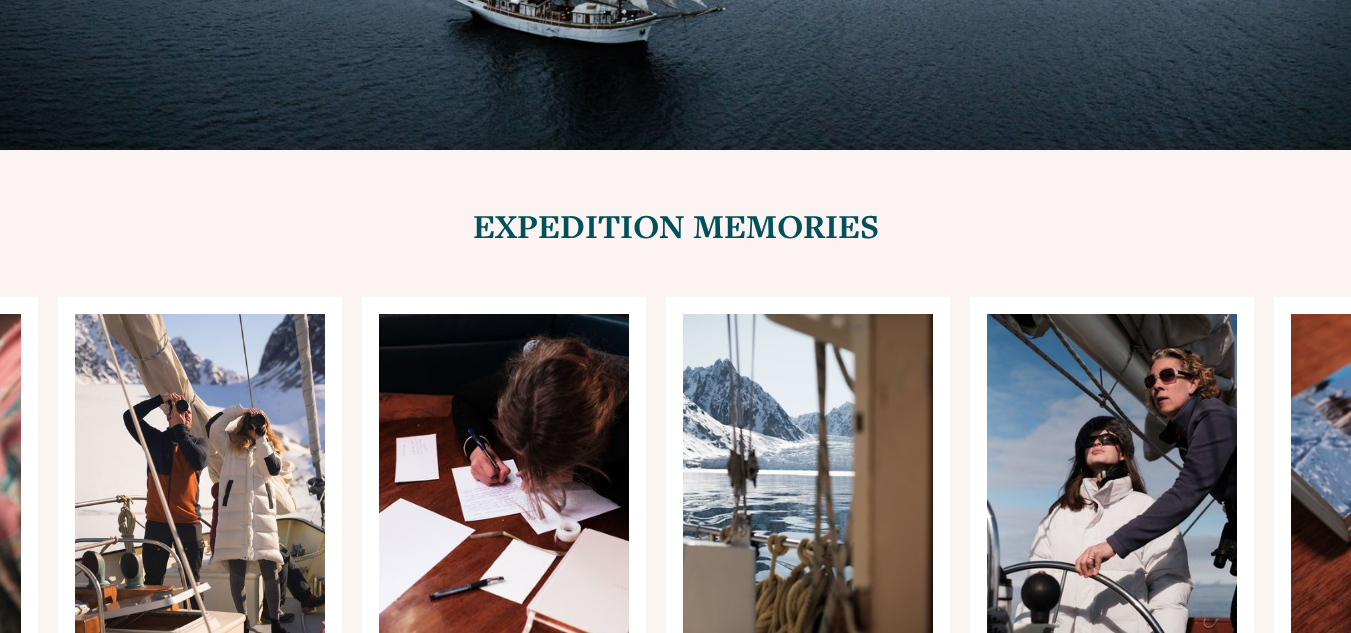 click 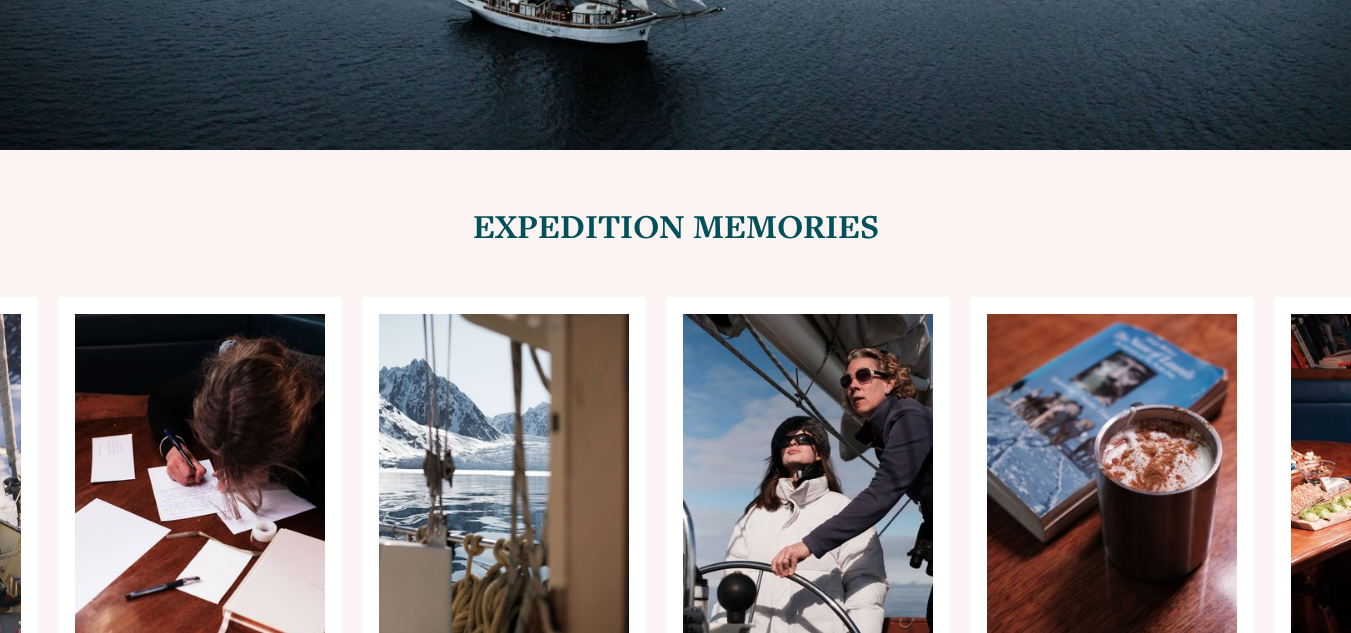 click 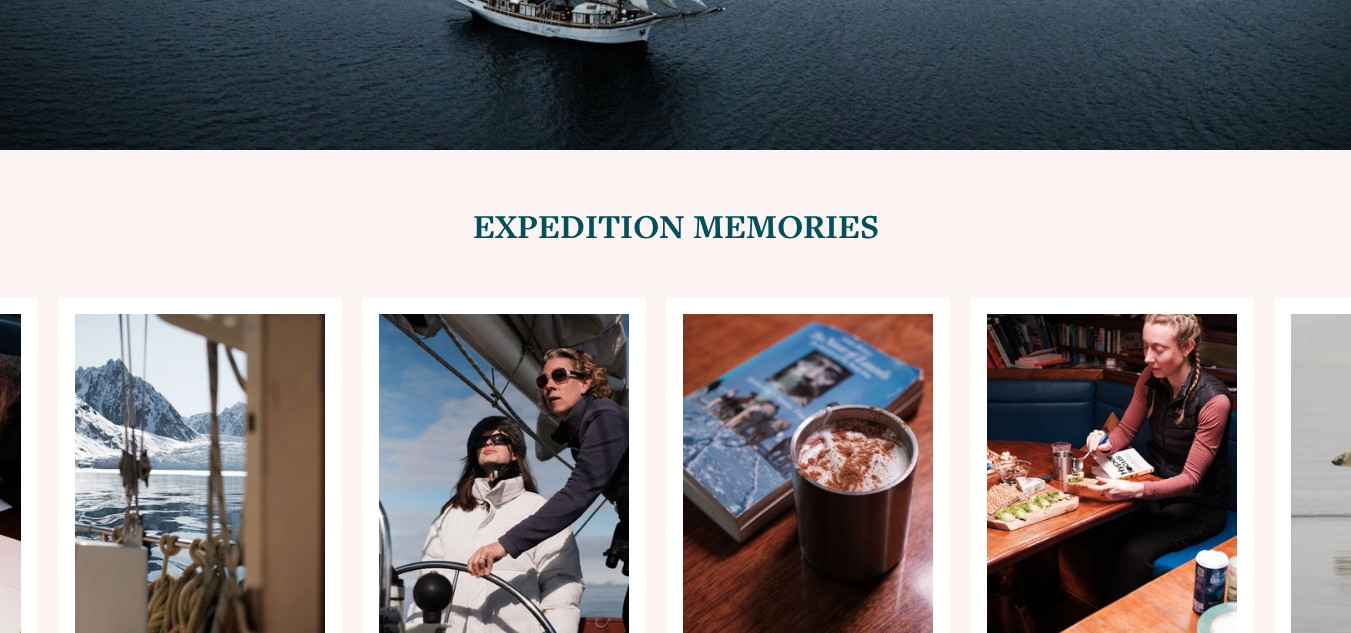 click 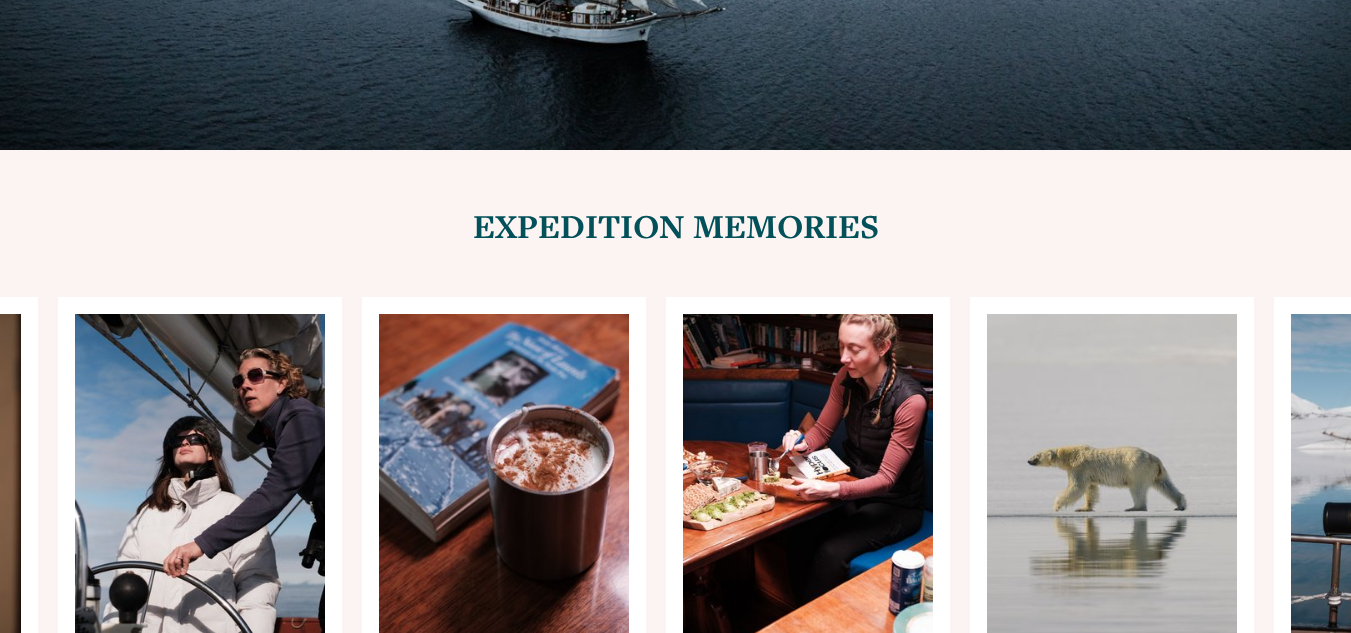 click 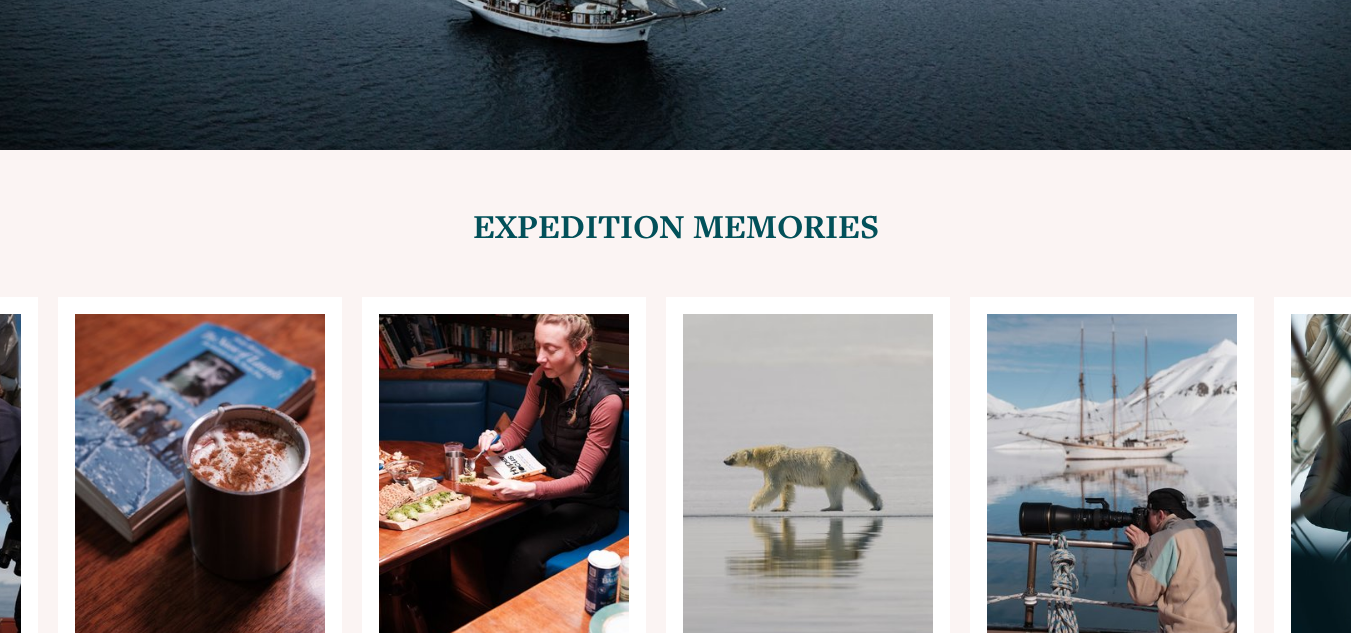 click 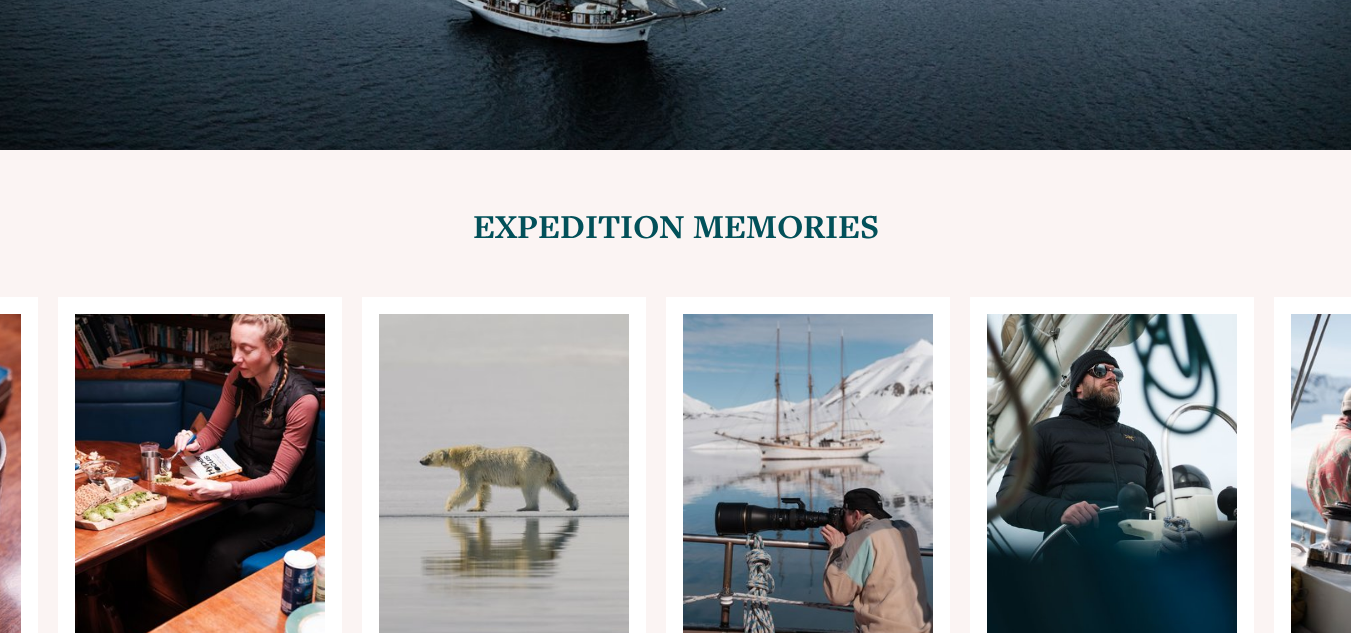 click 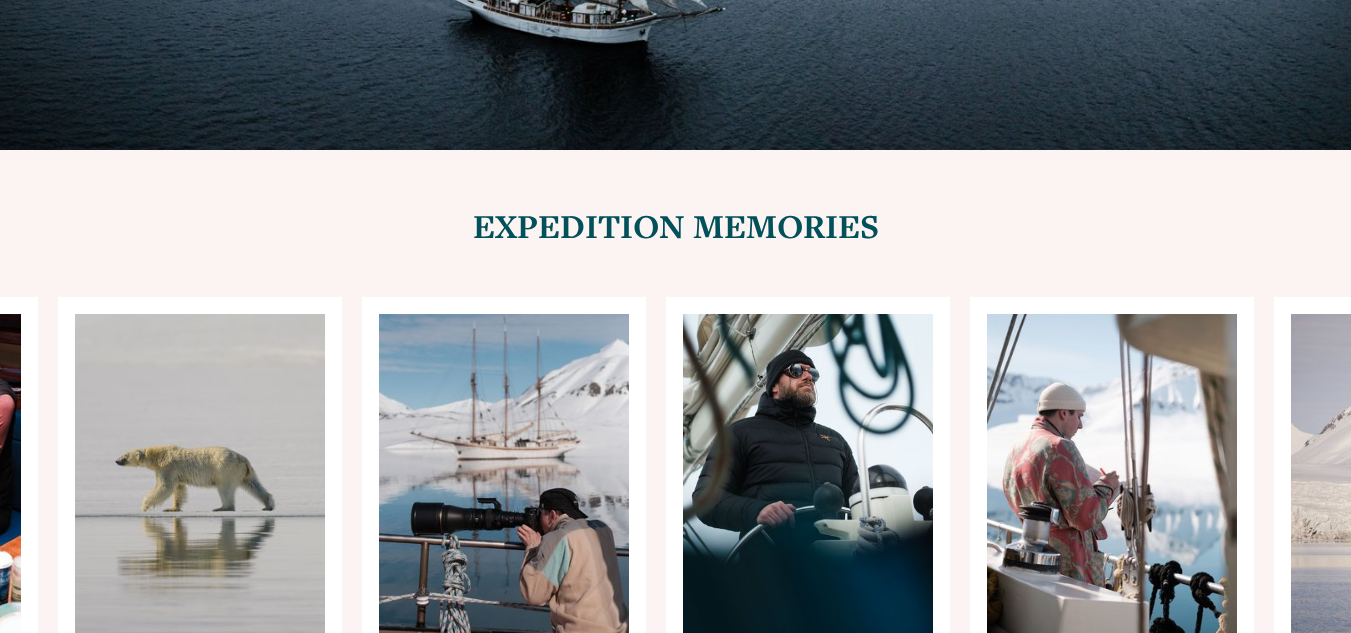 click 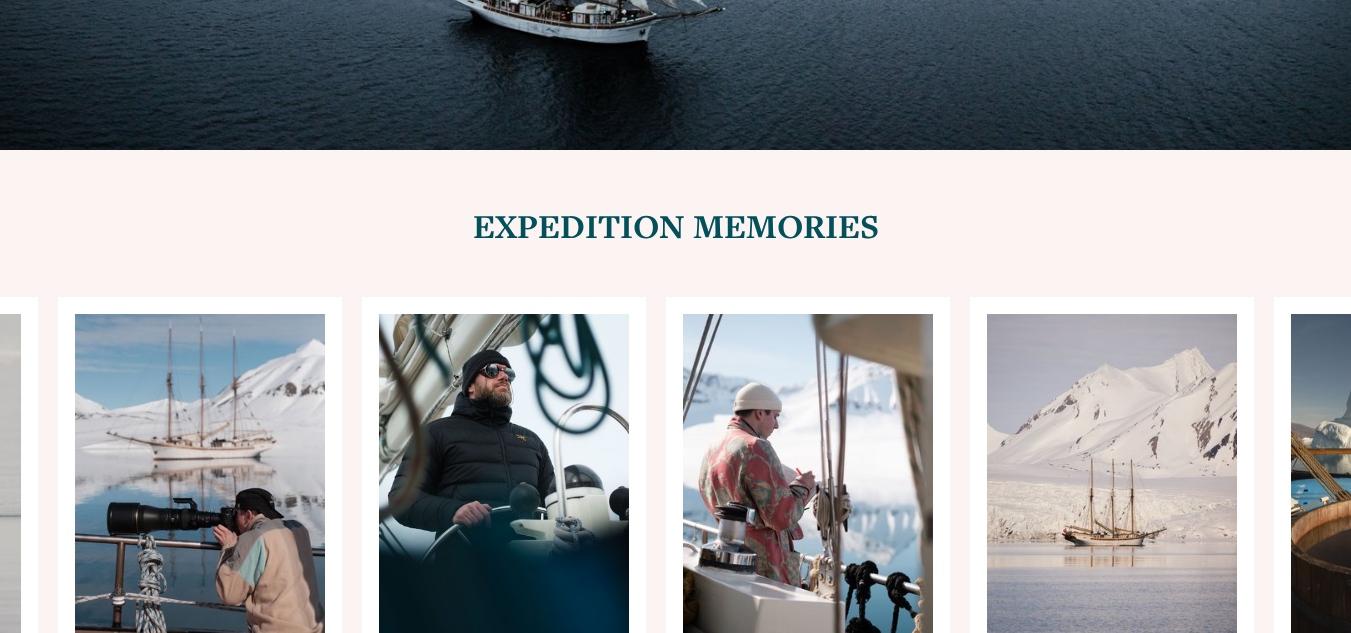 click 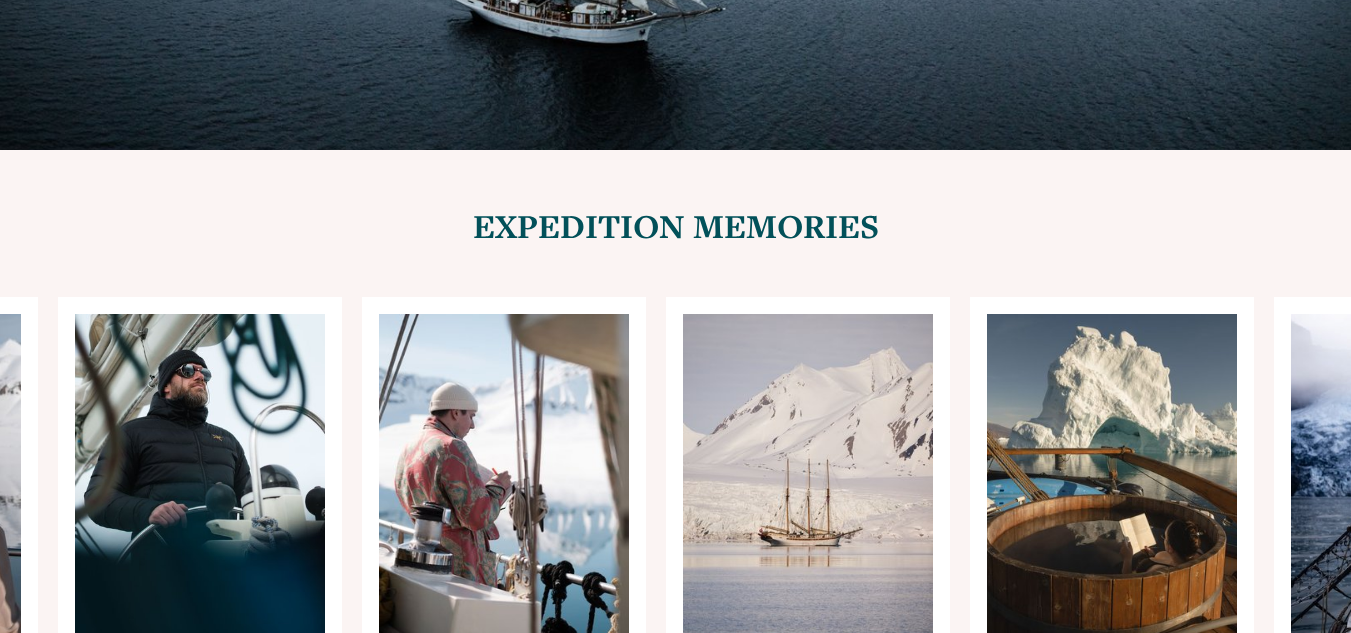 click 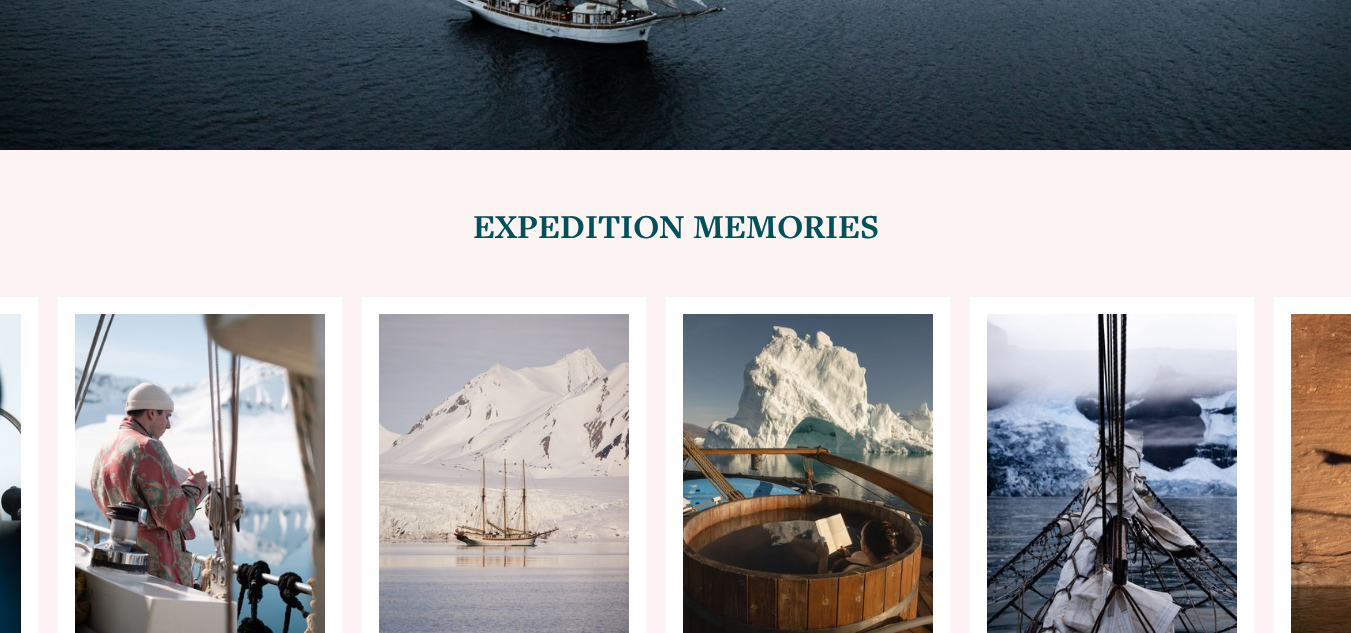 click 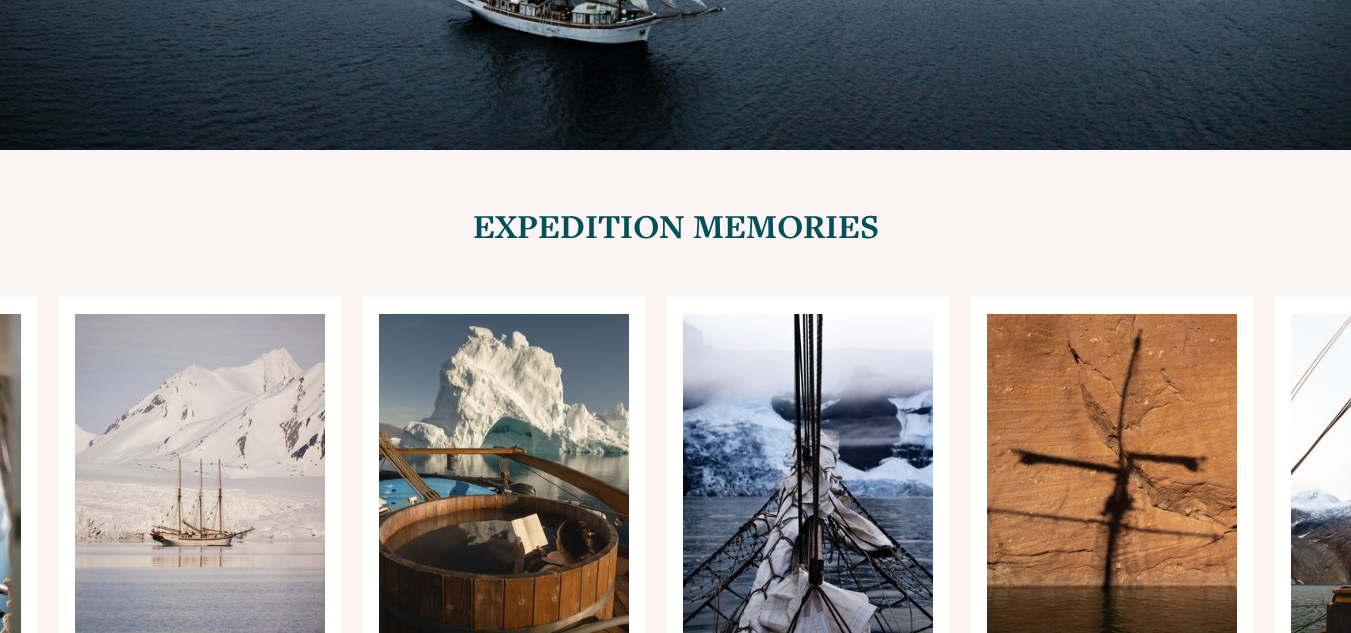 click 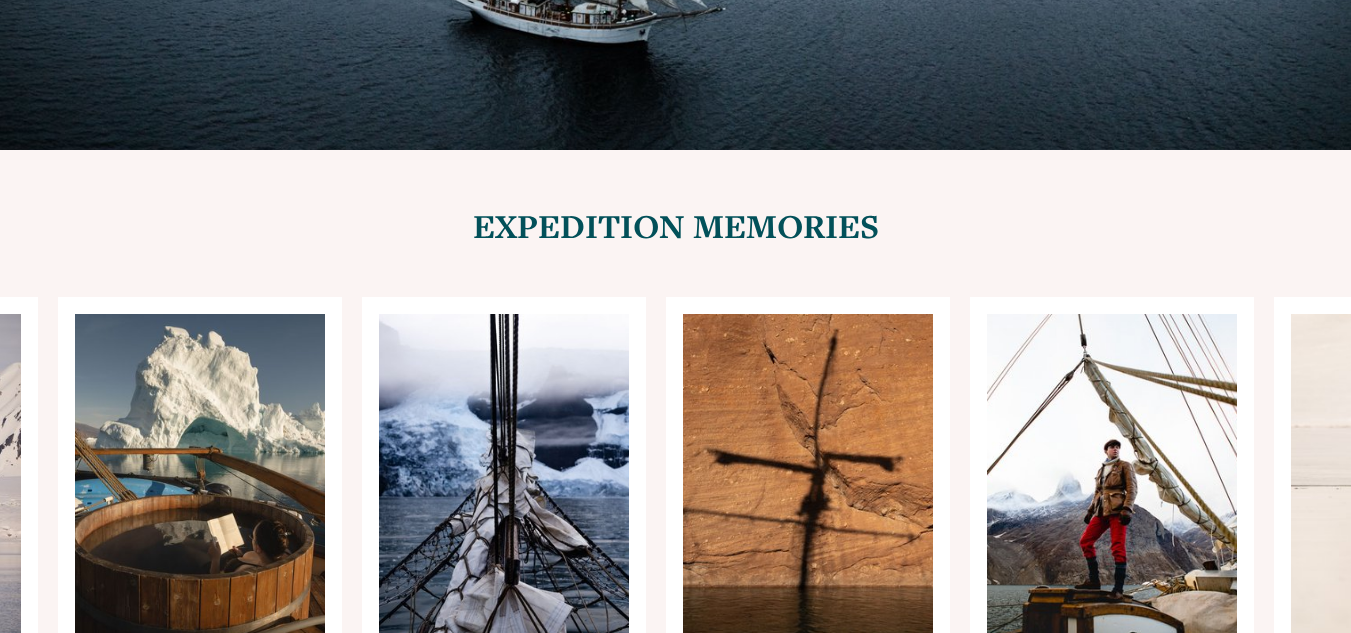 click 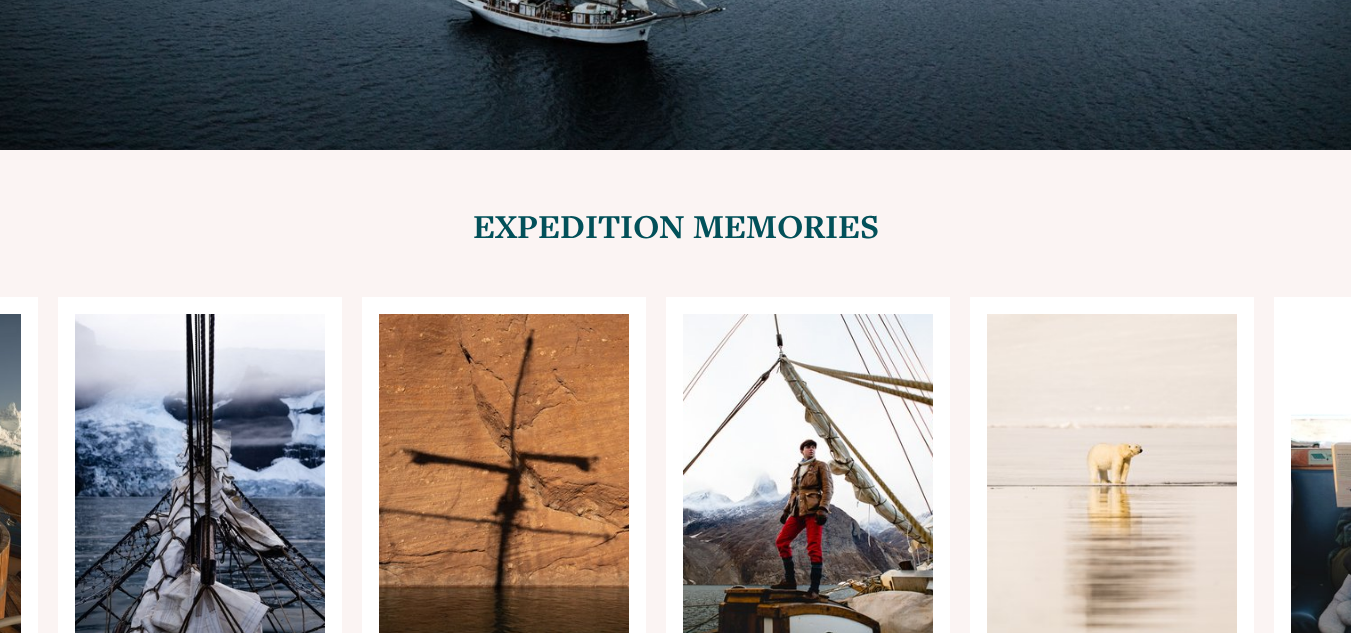 click 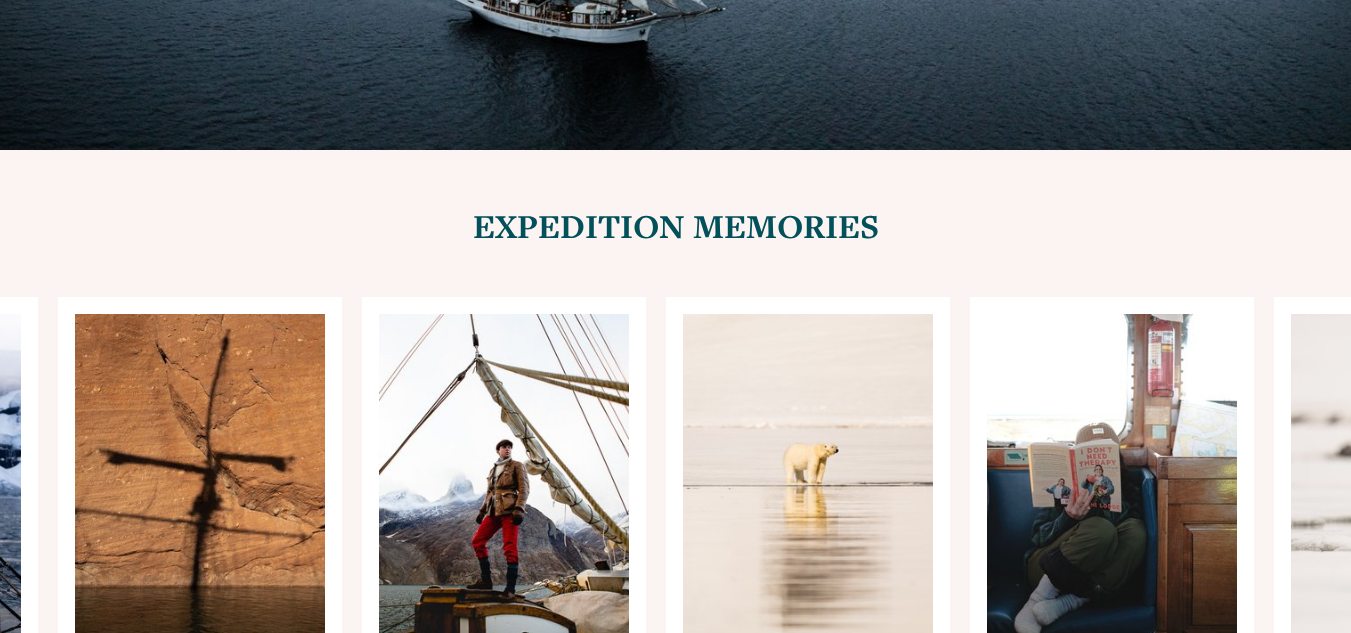 click 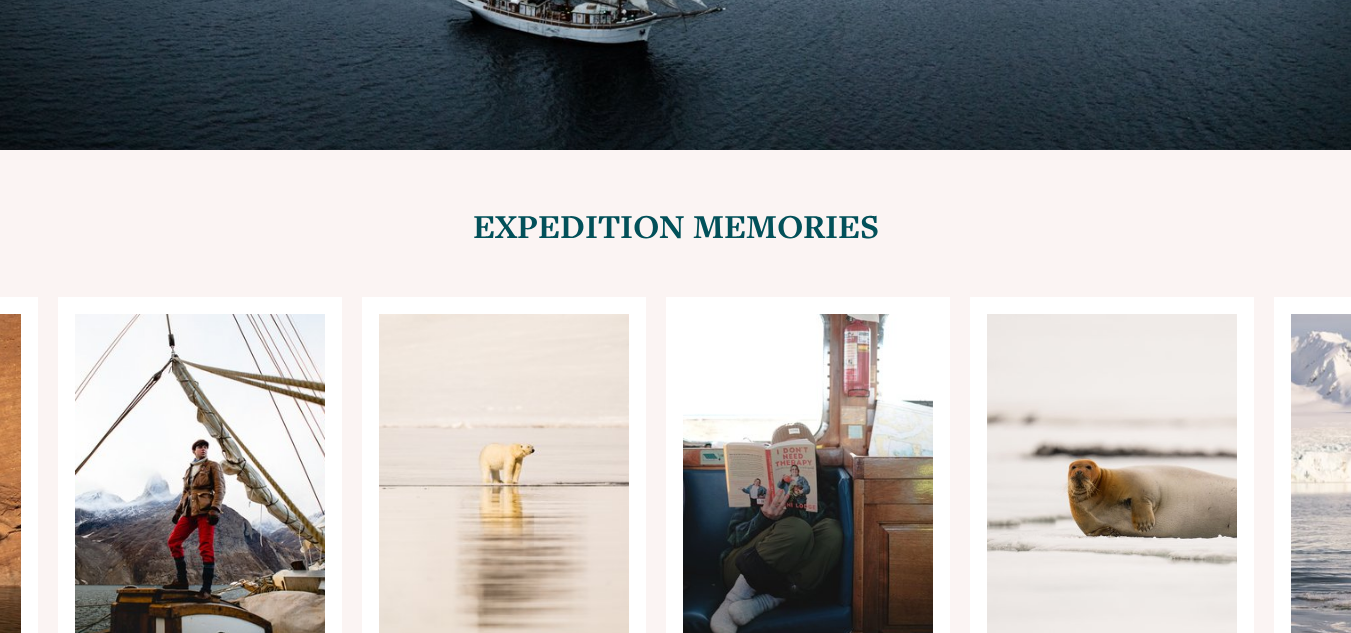 click 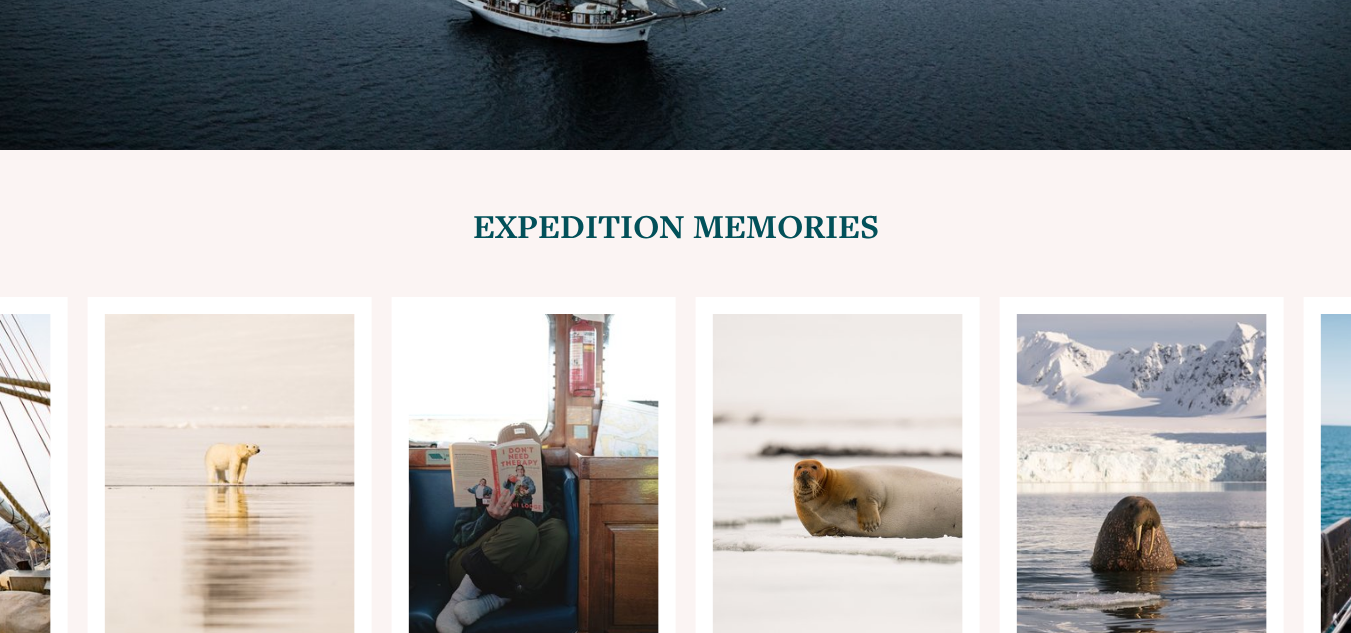 click 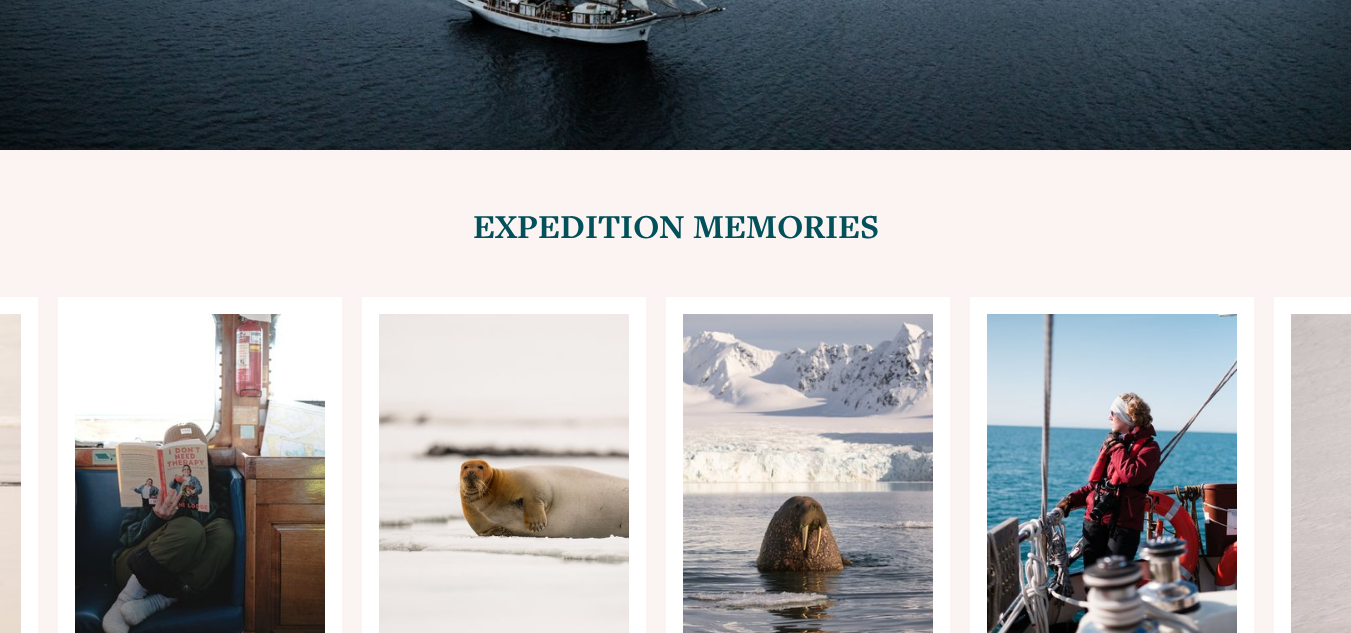 click 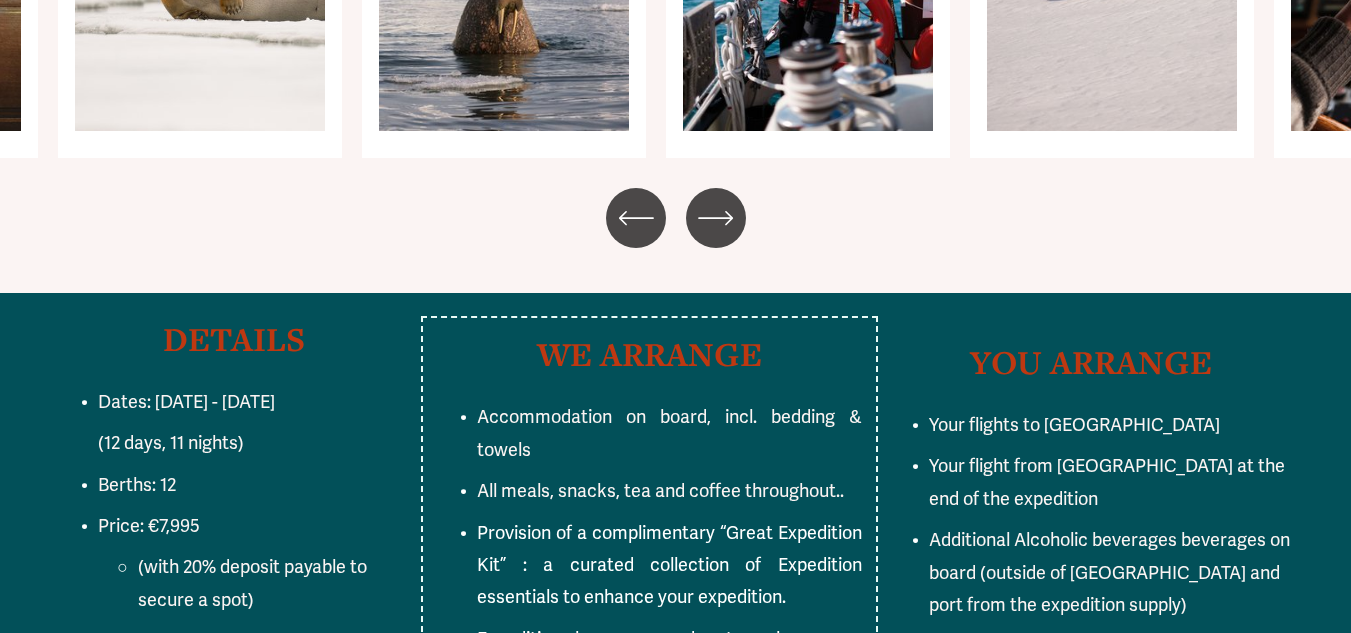 scroll, scrollTop: 11439, scrollLeft: 0, axis: vertical 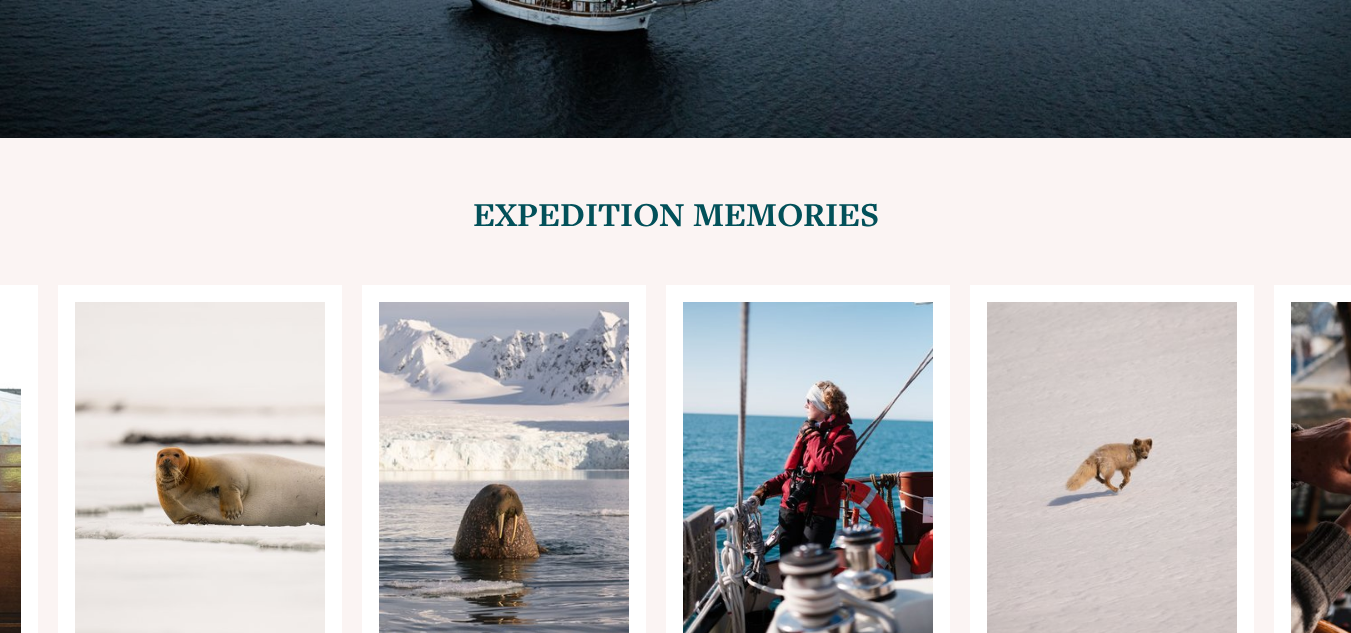 click 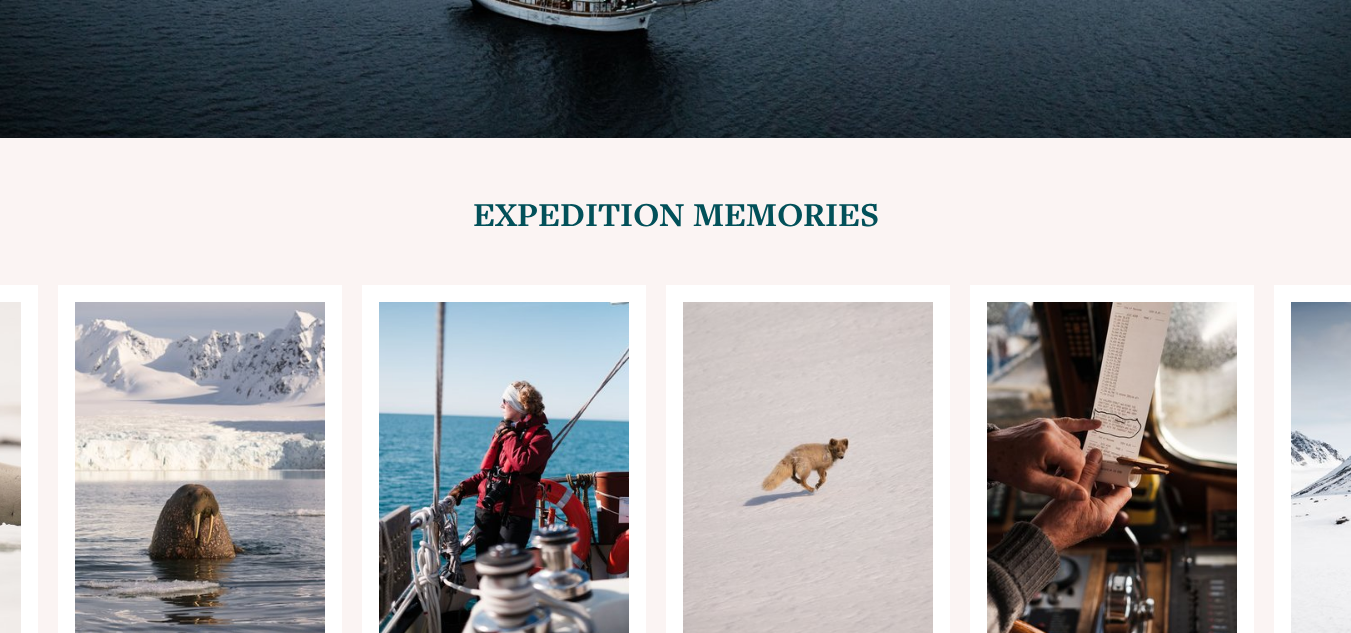 click 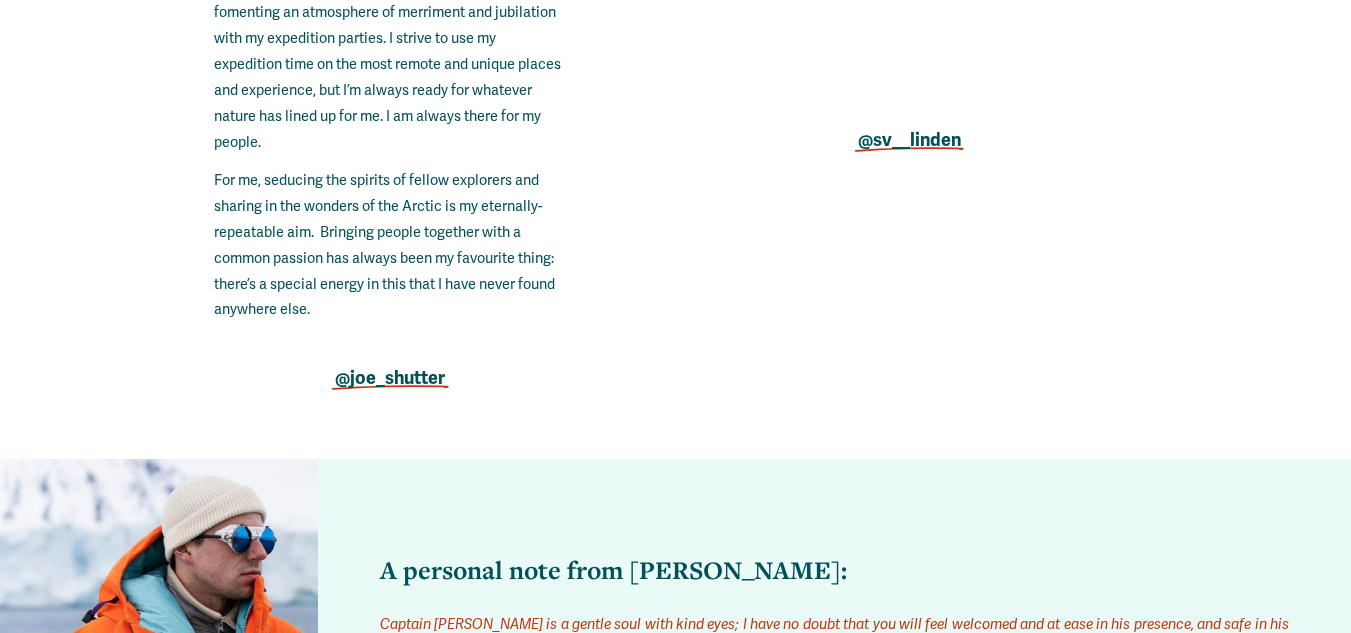 scroll, scrollTop: 9737, scrollLeft: 0, axis: vertical 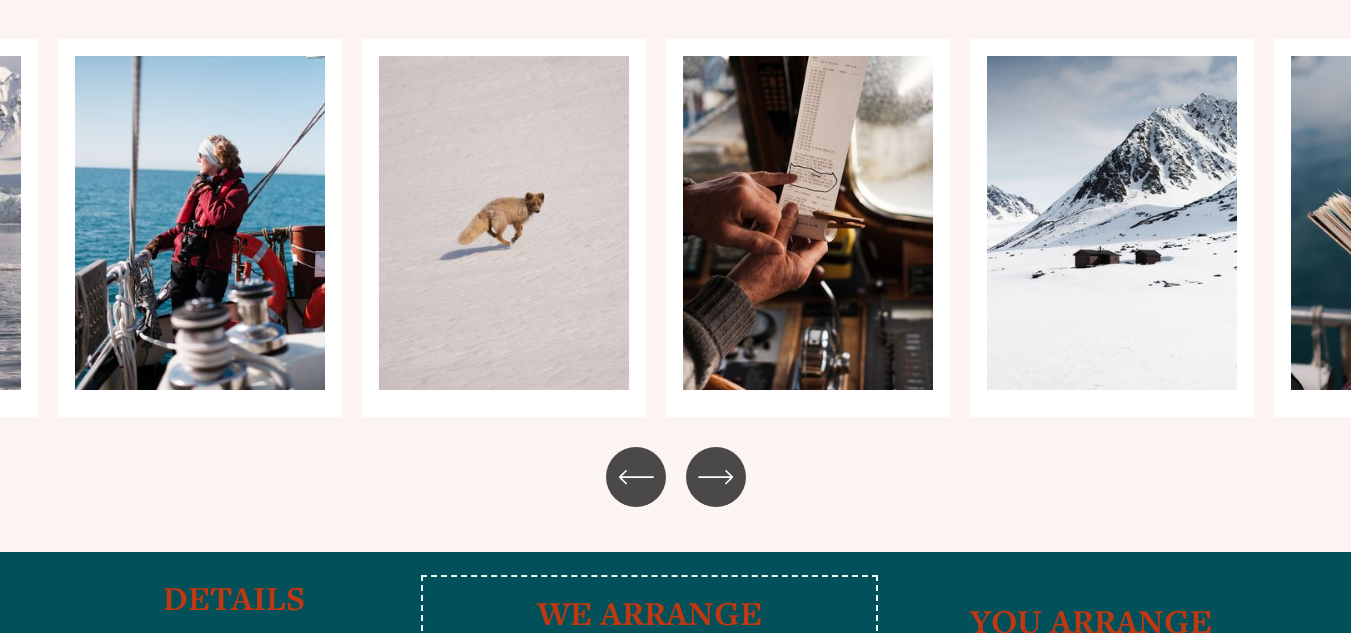 click 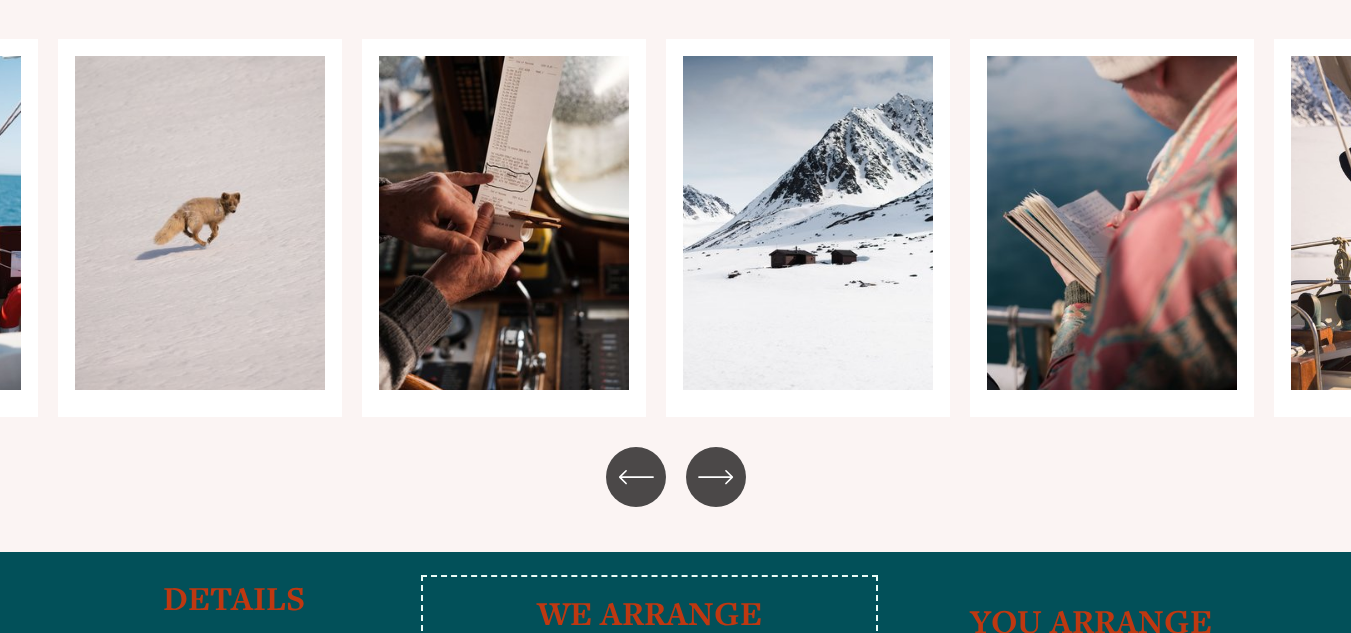 click 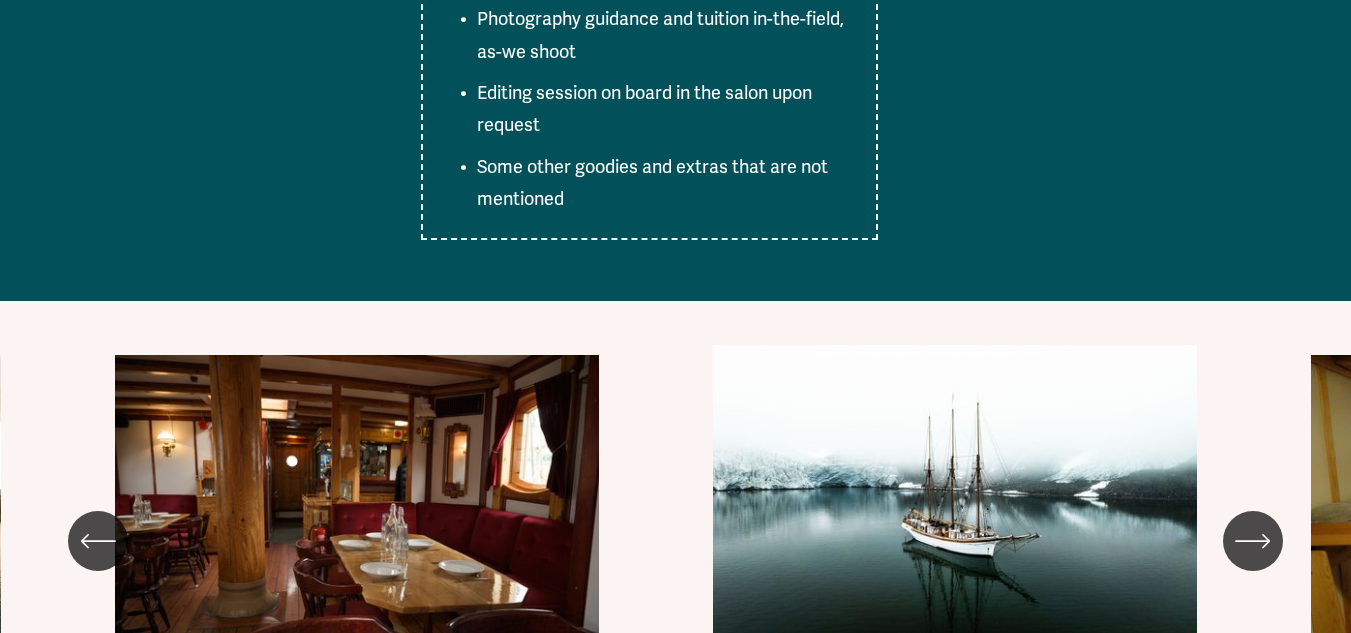 scroll, scrollTop: 12718, scrollLeft: 0, axis: vertical 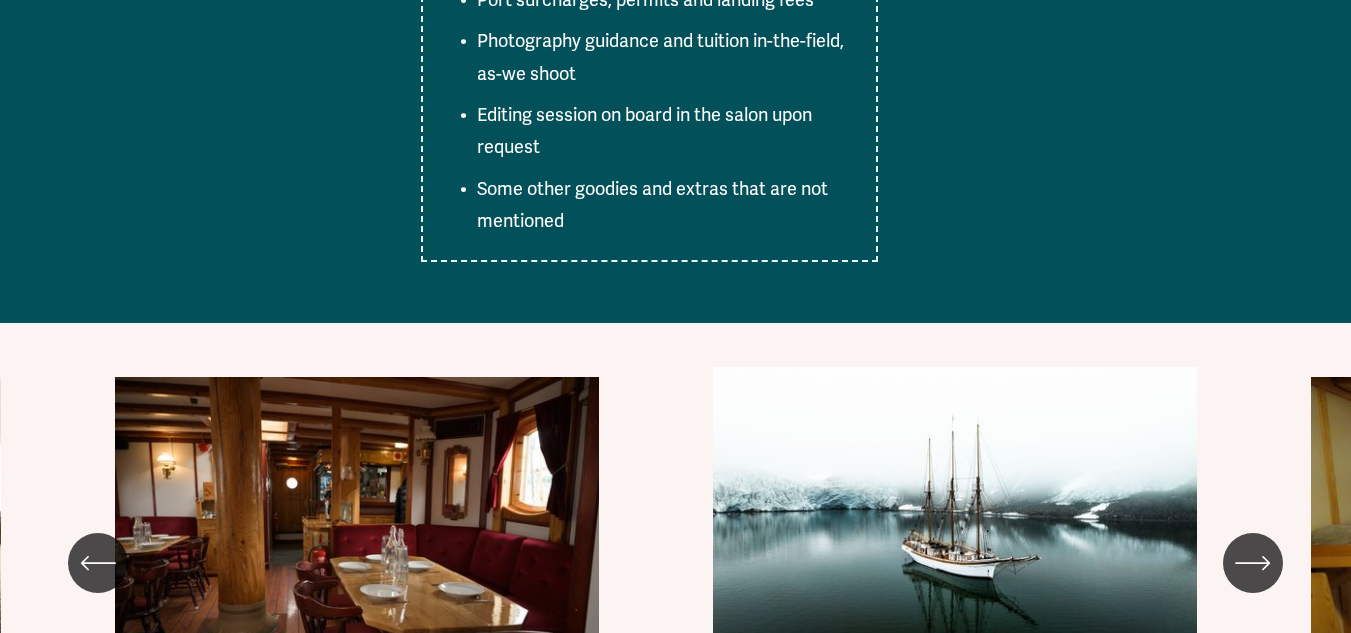 click at bounding box center [1253, 563] 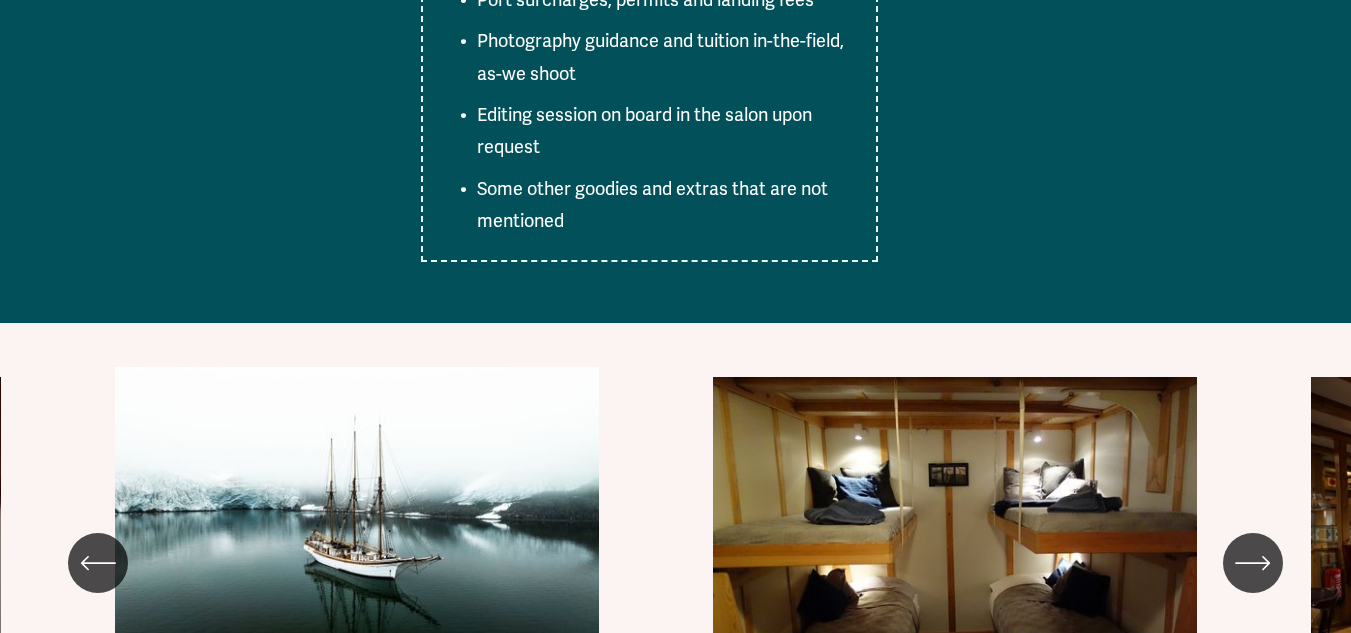 click at bounding box center (1253, 563) 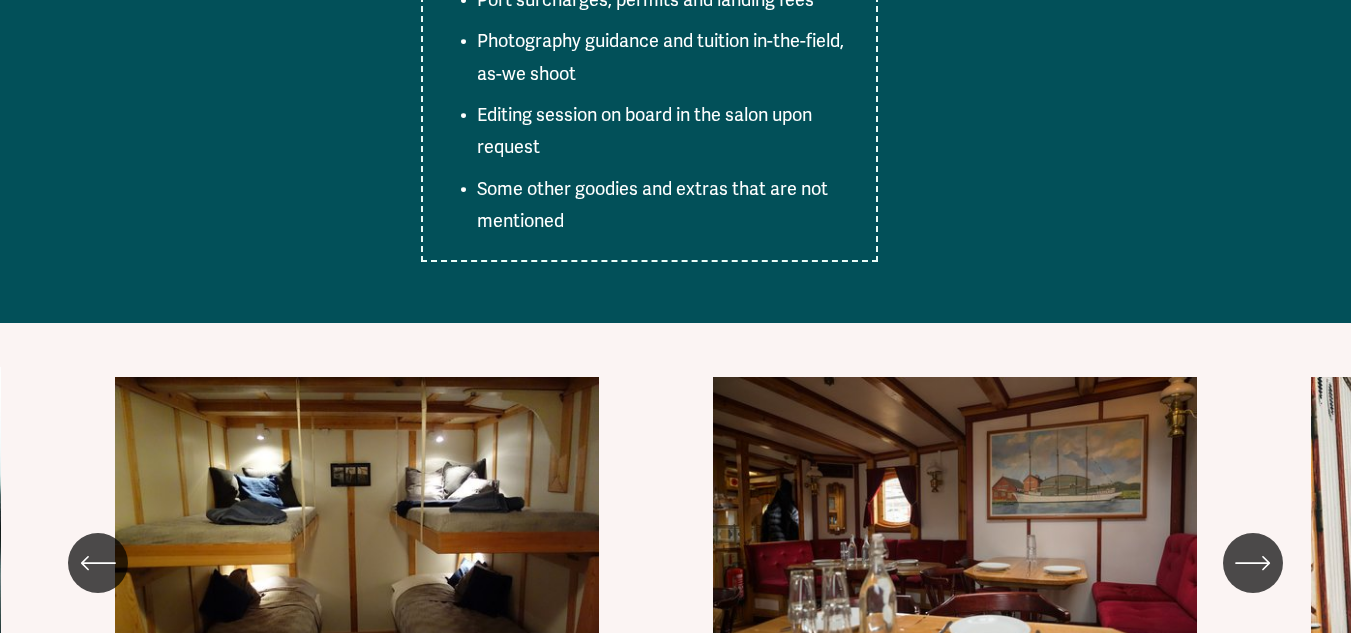 click at bounding box center (1253, 563) 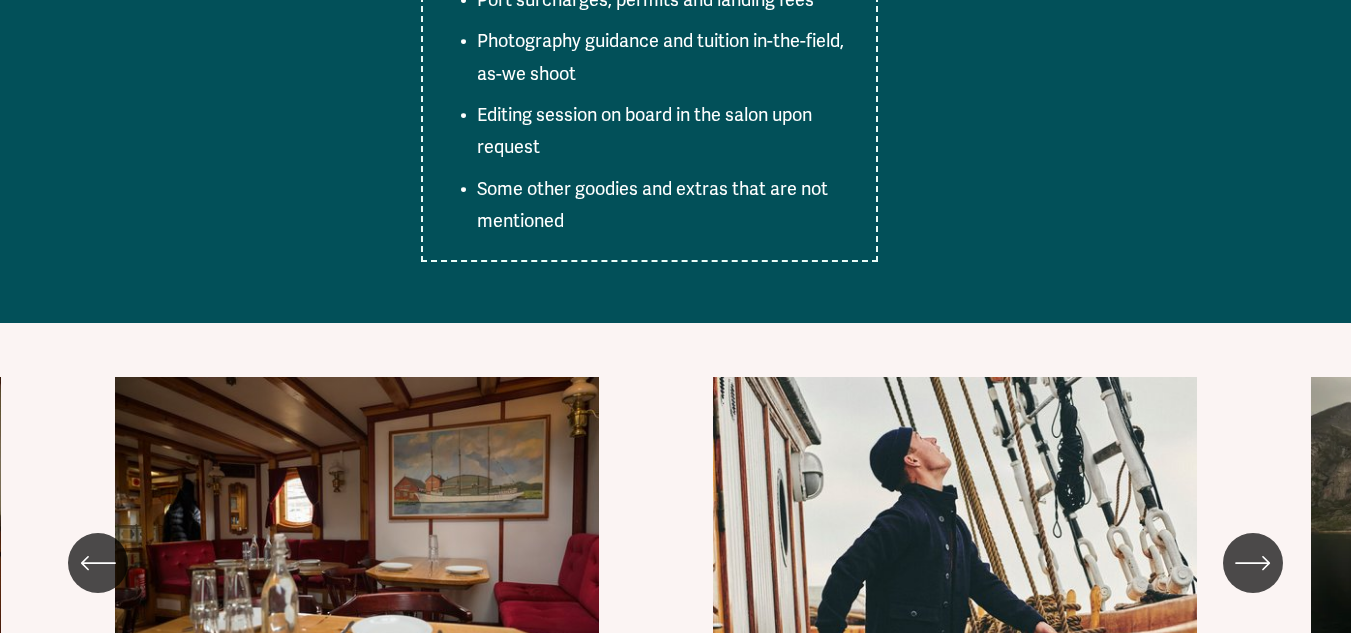 click at bounding box center (1253, 563) 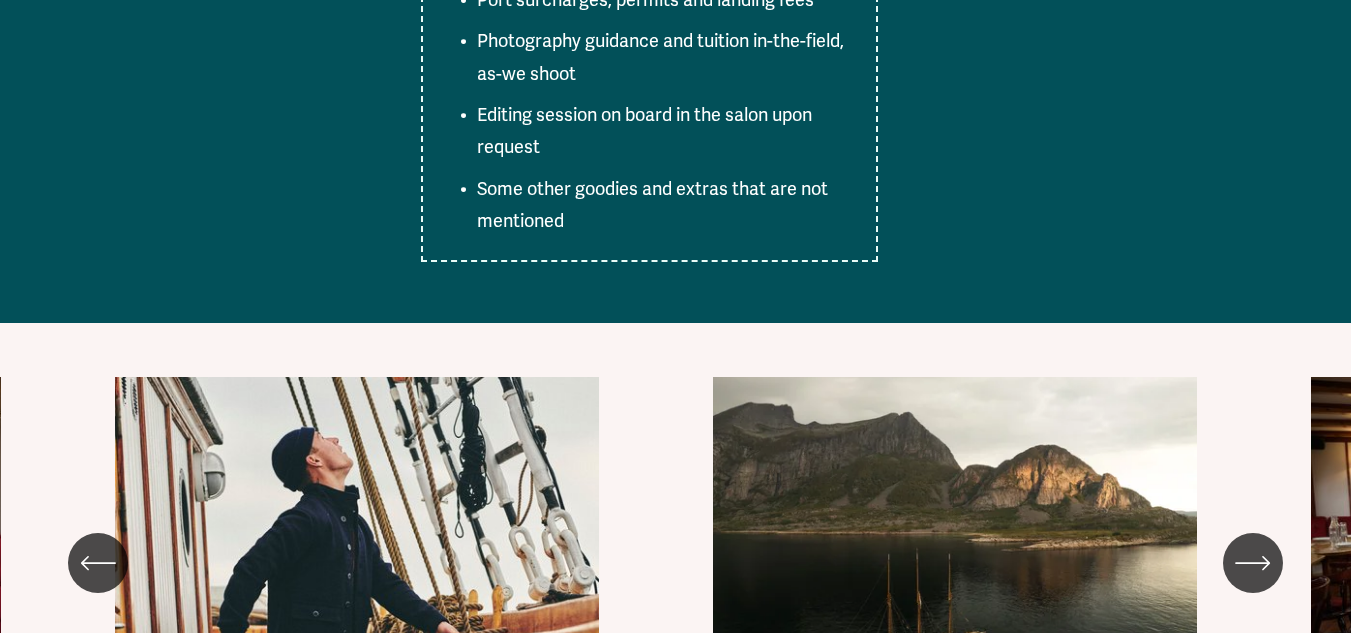 click at bounding box center (1253, 563) 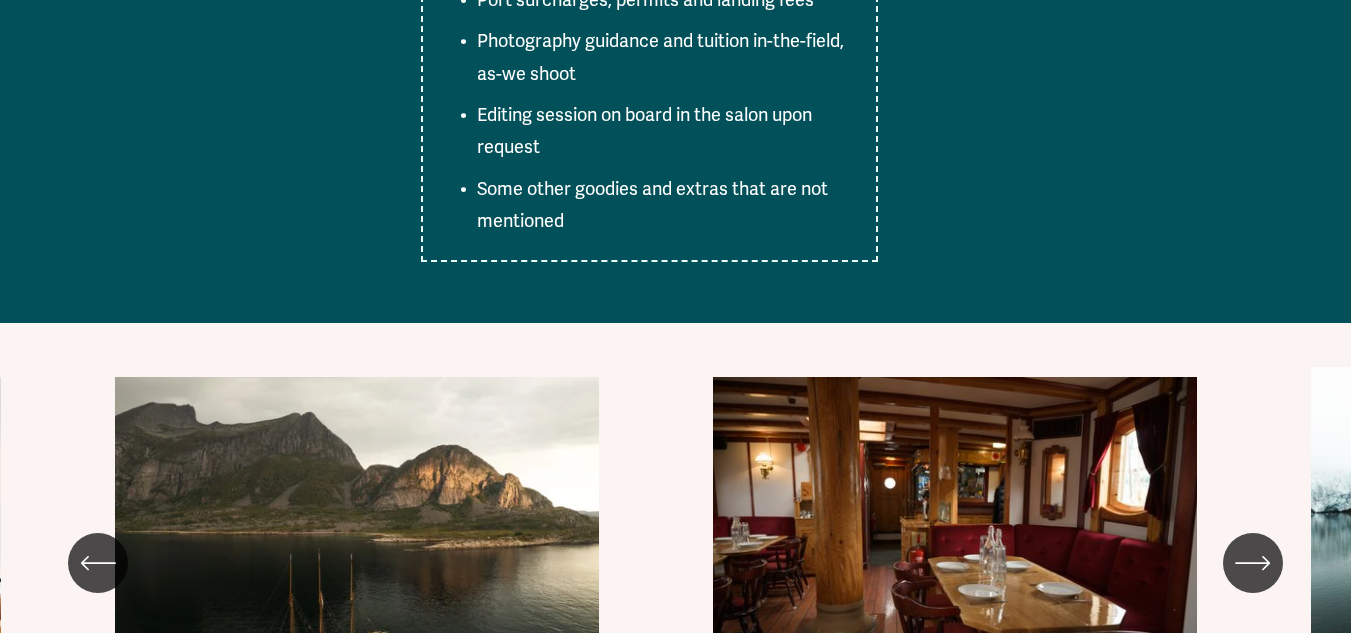 click at bounding box center (1253, 563) 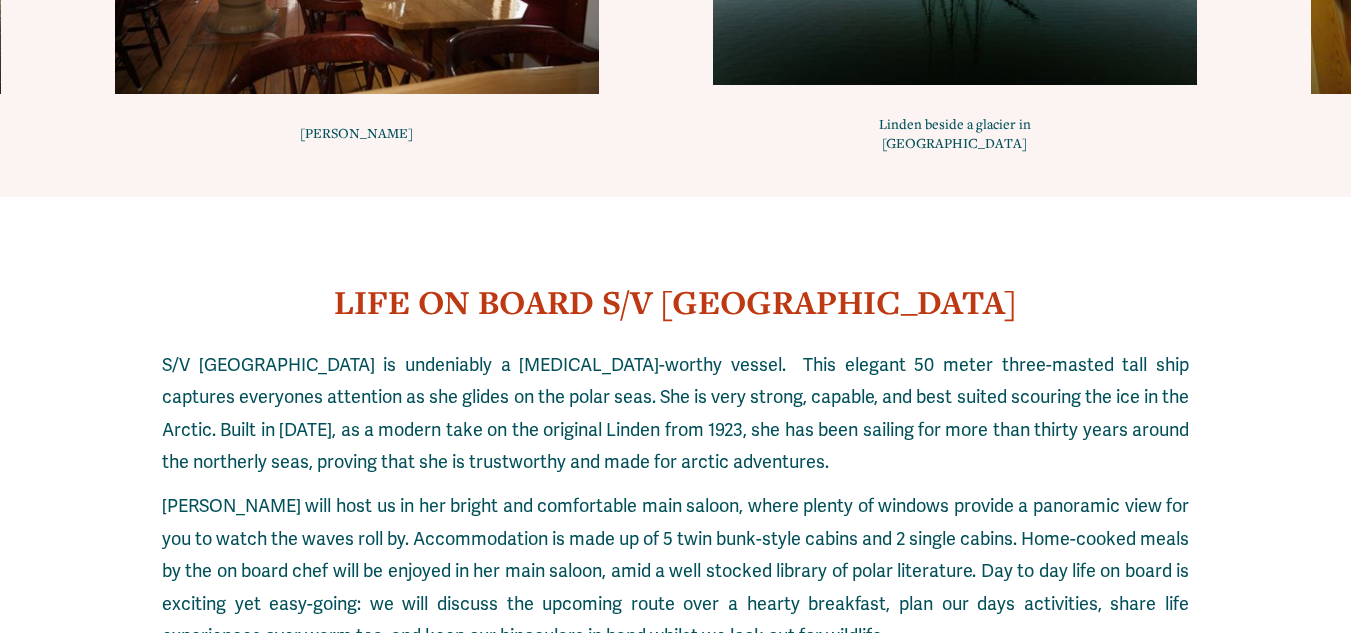 scroll, scrollTop: 13325, scrollLeft: 0, axis: vertical 